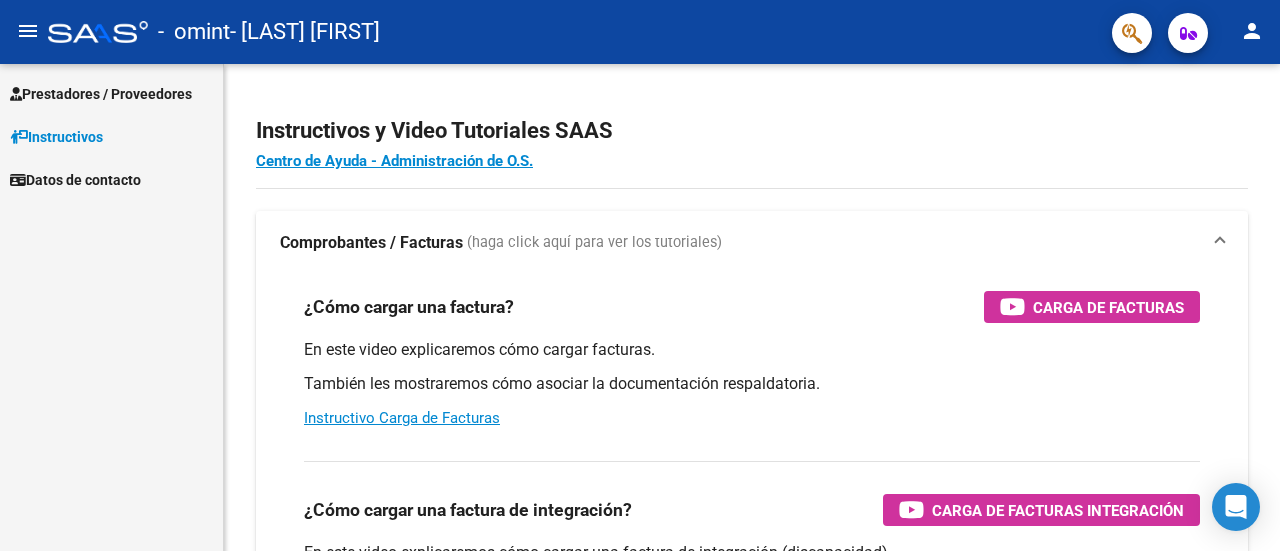 scroll, scrollTop: 0, scrollLeft: 0, axis: both 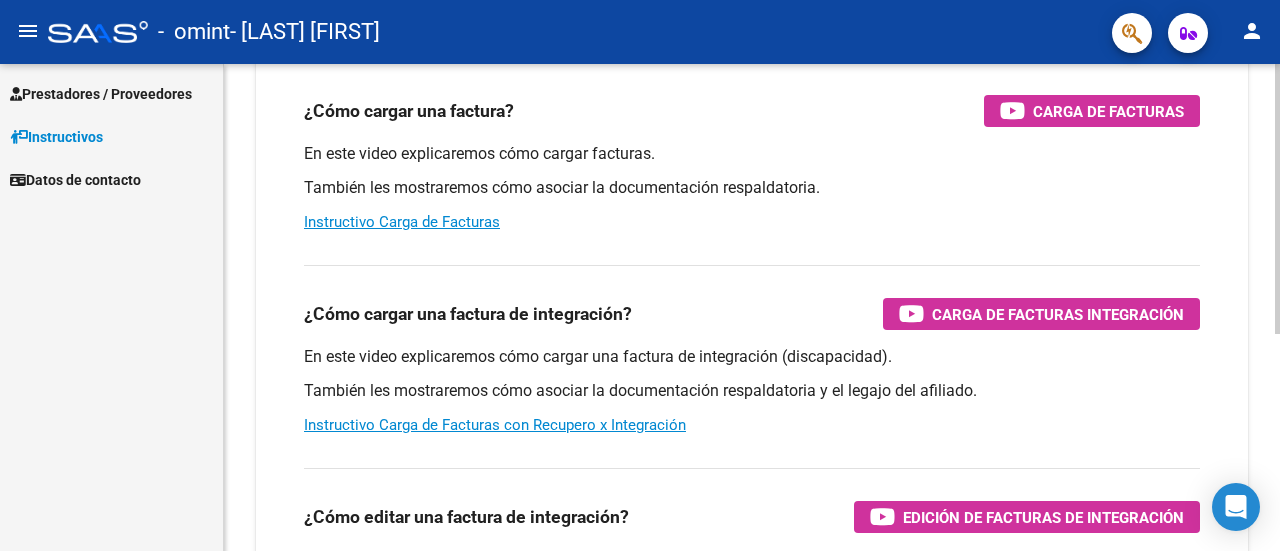 click on "Instructivos y Video Tutoriales SAAS Centro de Ayuda - Administración de O.S. Comprobantes / Facturas     (haga click aquí para ver los tutoriales) ¿Cómo cargar una factura?    Carga de Facturas En este video explicaremos cómo cargar facturas. También les mostraremos cómo asociar la documentación respaldatoria. Instructivo Carga de Facturas ¿Cómo cargar una factura de integración?    Carga de Facturas Integración En este video explicaremos cómo cargar una factura de integración (discapacidad). También les mostraremos cómo asociar la documentación respaldatoria y el legajo del afiliado. Instructivo Carga de Facturas con Recupero x Integración ¿Cómo editar una factura de integración?    Edición de Facturas de integración En este video explicaremos cómo editar una factura que ya habíamos cargado. Les mostraremos cómo asociar la documentación respaldatoria y la trazabilidad." 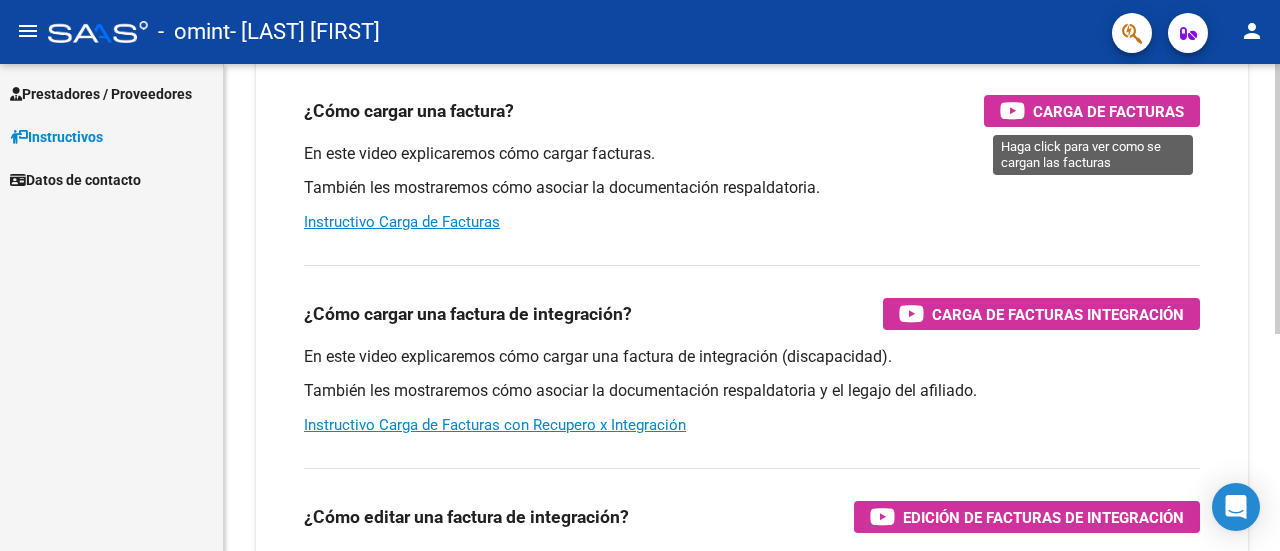 click on "Carga de Facturas" at bounding box center (1108, 111) 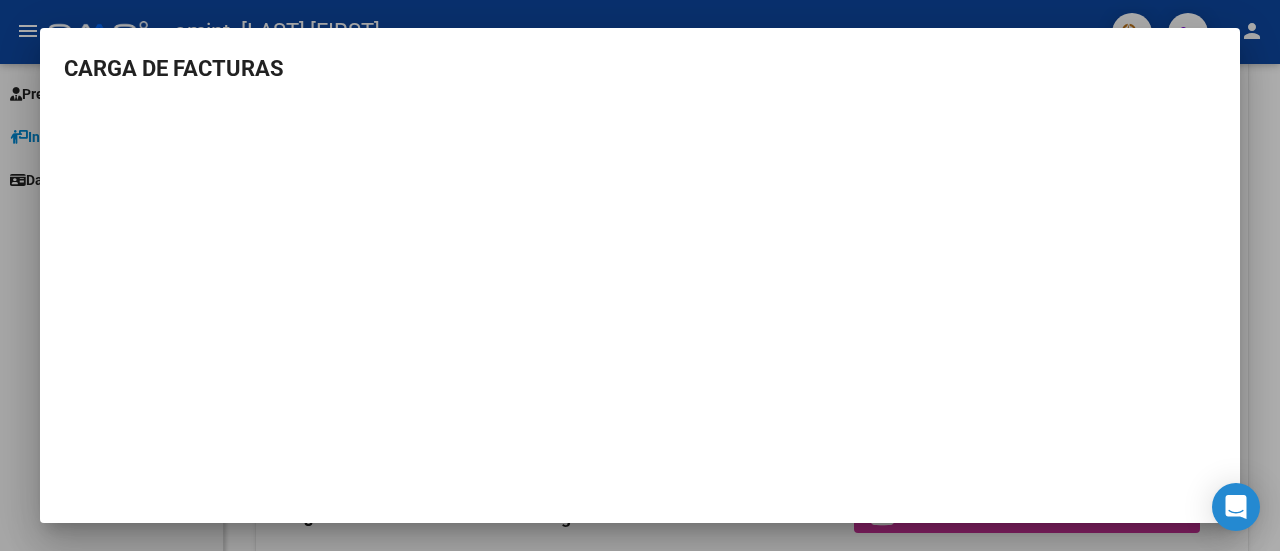 click at bounding box center [640, 275] 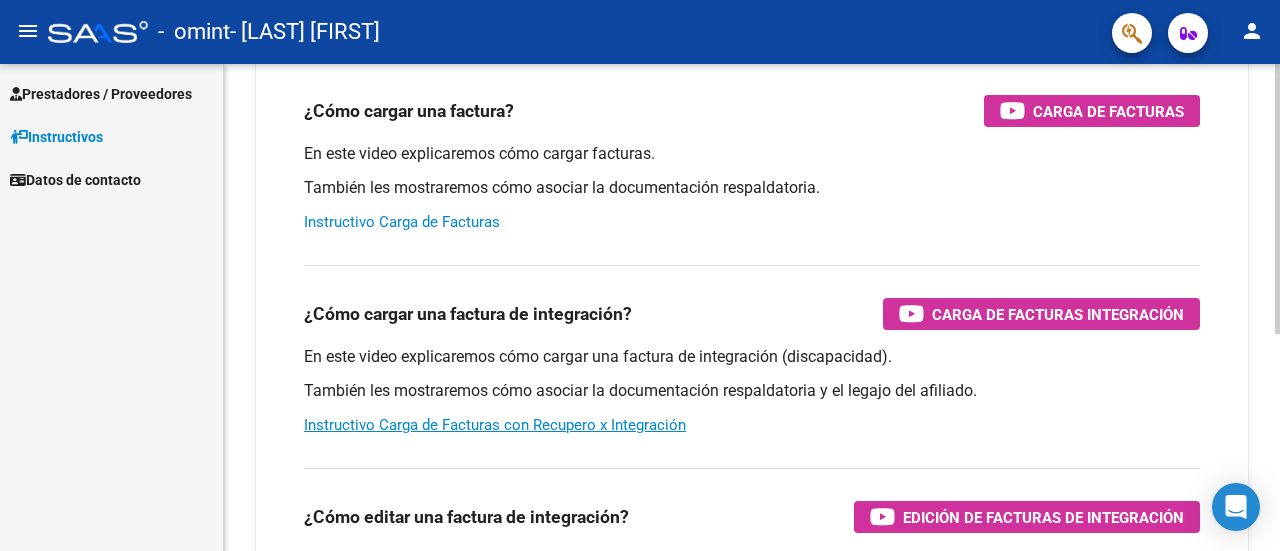type 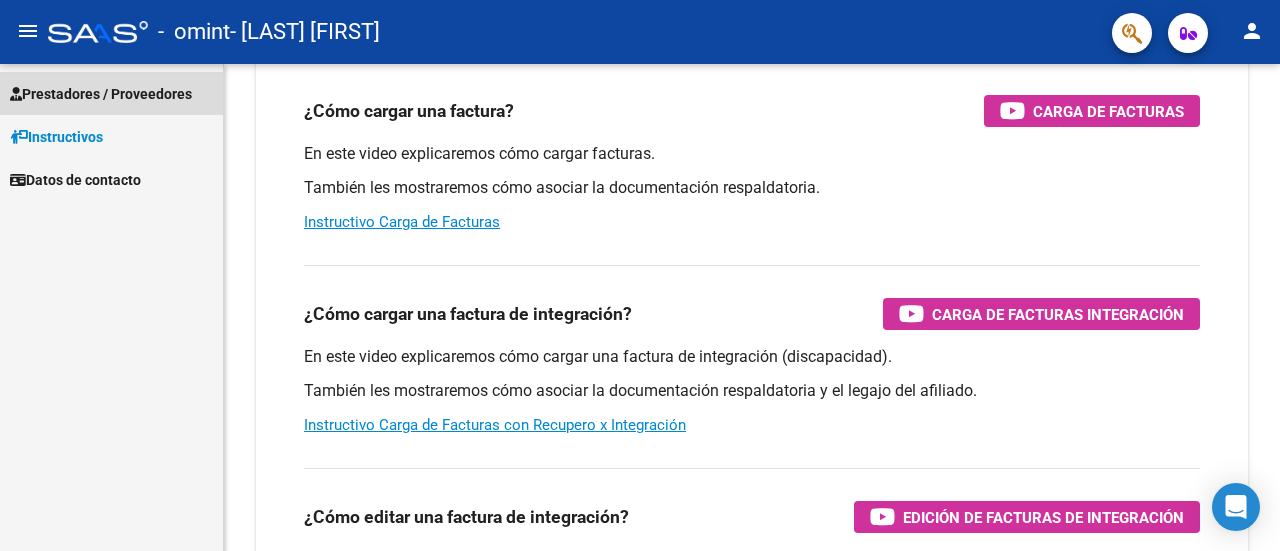click on "Prestadores / Proveedores" at bounding box center (101, 94) 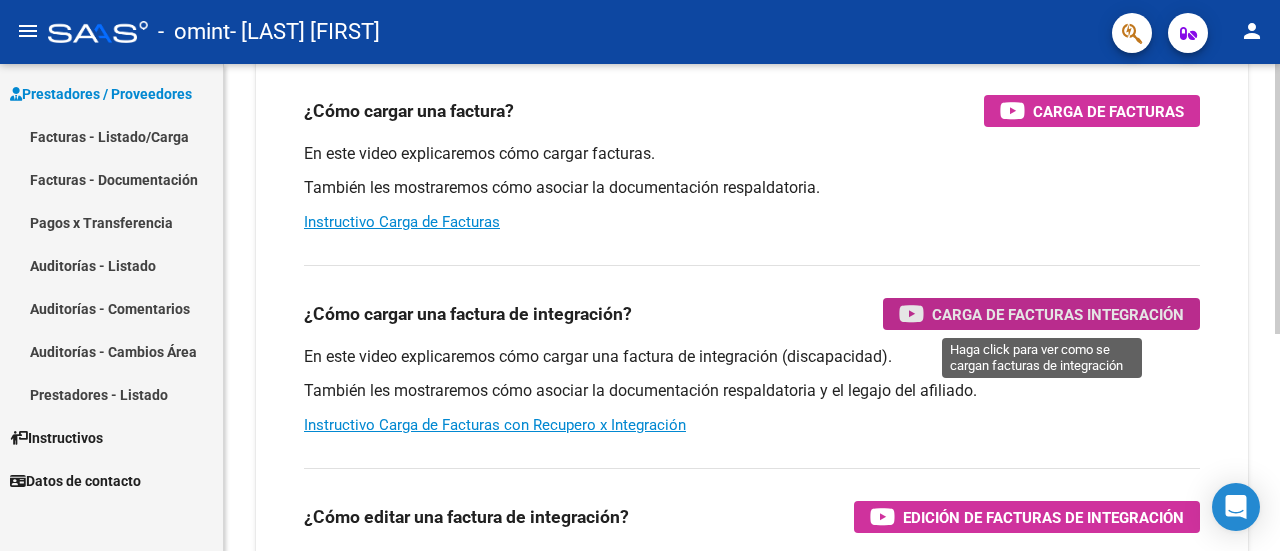 click on "Carga de Facturas Integración" at bounding box center (1041, 314) 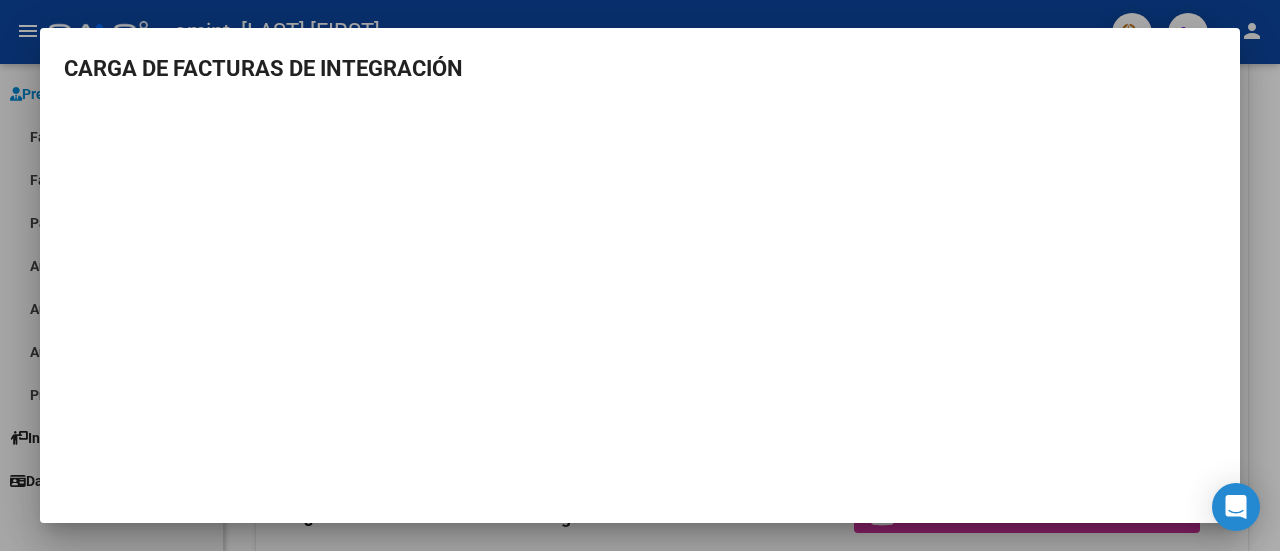 click at bounding box center [640, 275] 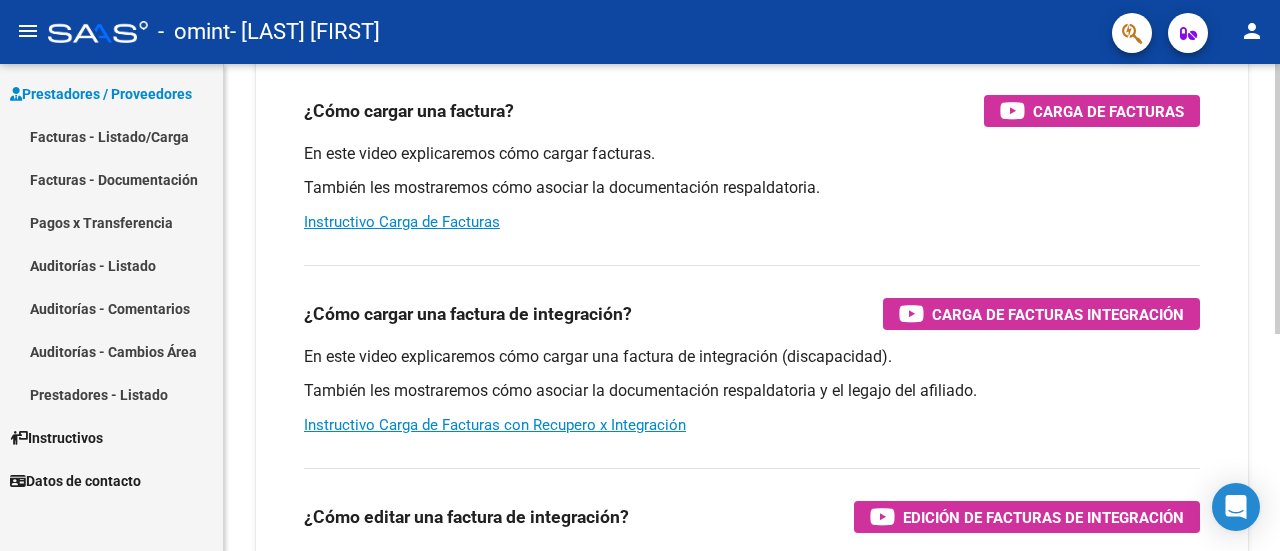 scroll, scrollTop: 0, scrollLeft: 0, axis: both 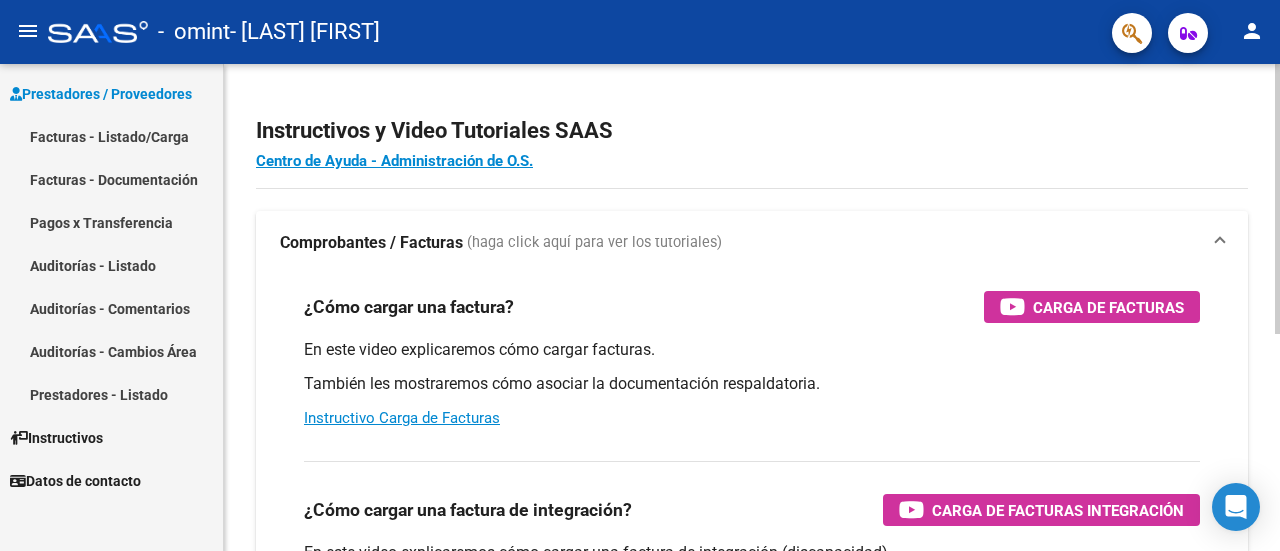 click on "menu - omint - [NAME] person Prestadores / Proveedores Facturas - Listado/Carga Facturas - Documentación Pagos x Transferencia Auditorías - Listado Auditorías - Comentarios Auditorías - Cambios Área Prestadores - Listado Instructivos Datos de contacto Instructivos y Video Tutoriales SAAS Centro de Ayuda - Administración de O.S. Comprobantes / Facturas (haga click aquí para ver los tutoriales) ¿Cómo cargar una factura? Carga de Facturas En este video explicaremos cómo cargar facturas. También les mostraremos cómo asociar la documentación respaldatoria. Instructivo Carga de Facturas ¿Cómo cargar una factura de integración? Carga de Facturas Integración En este video explicaremos cómo cargar una factura de integración (discapacidad). También les mostraremos cómo asociar la documentación respaldatoria y el legajo del afiliado. Instructivo Carga de Facturas con Recupero x Integración ¿Cómo editar una factura de integración? Today Notifications" 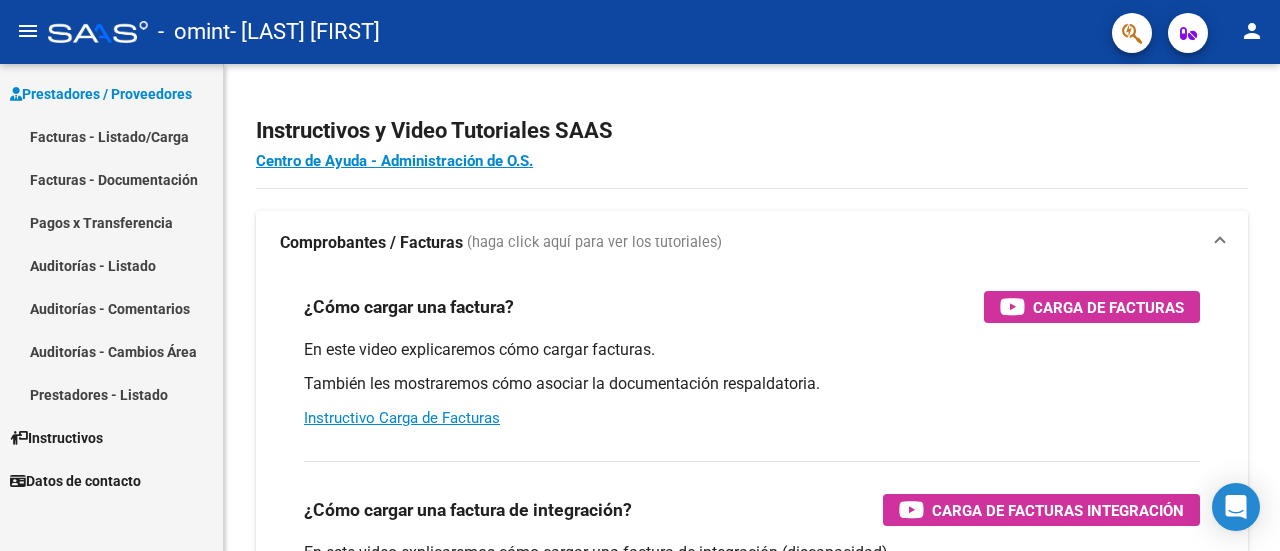 click on "Facturas - Listado/Carga" at bounding box center (111, 136) 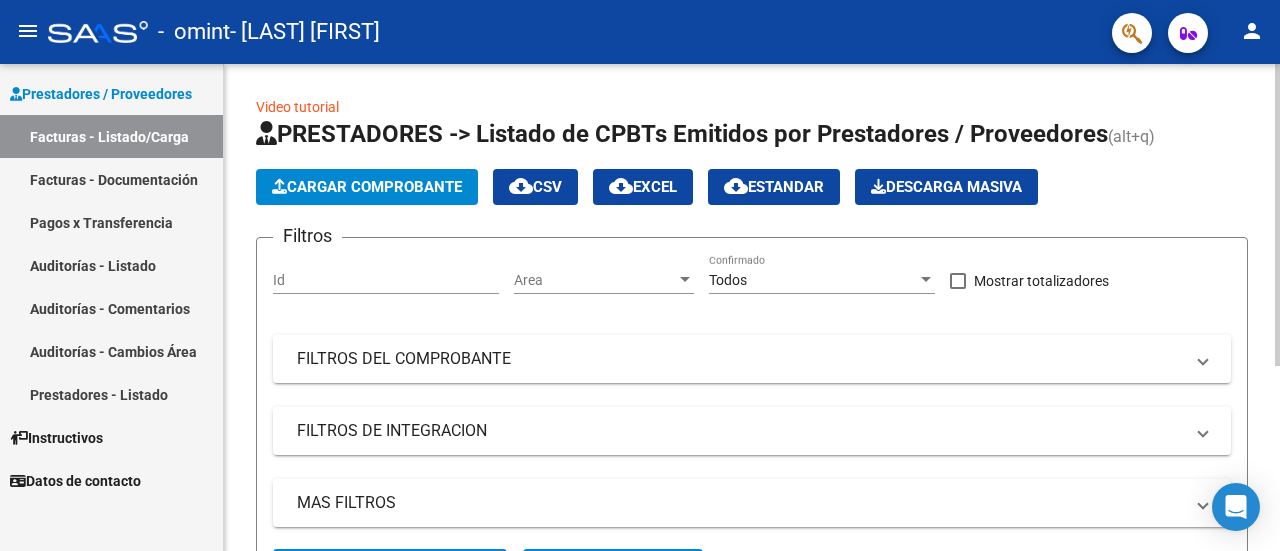 click on "Cargar Comprobante" 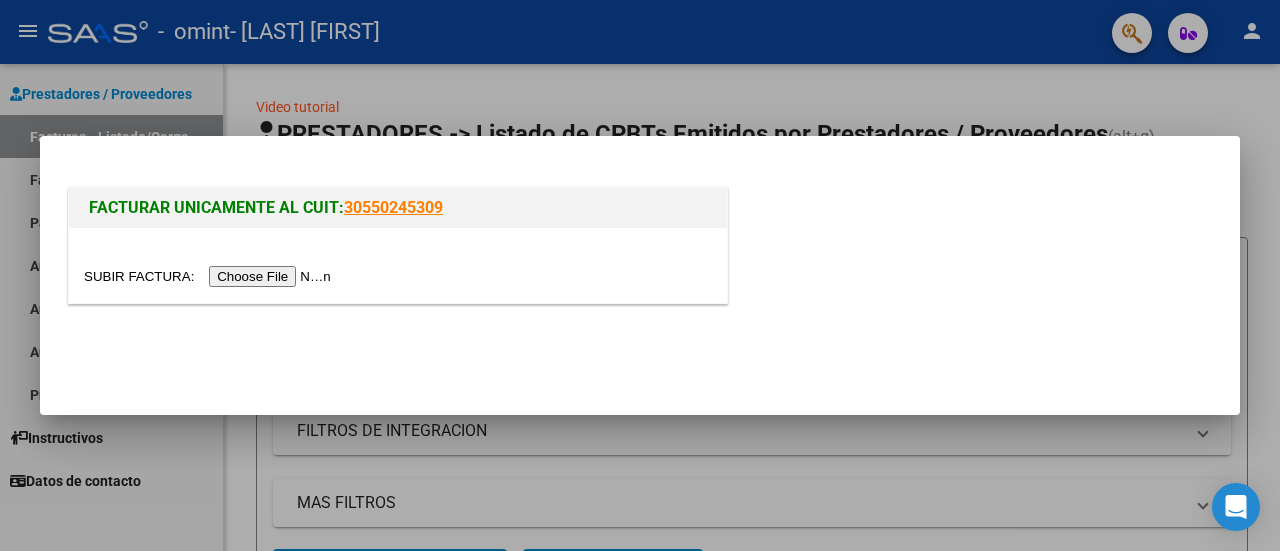 click at bounding box center [210, 276] 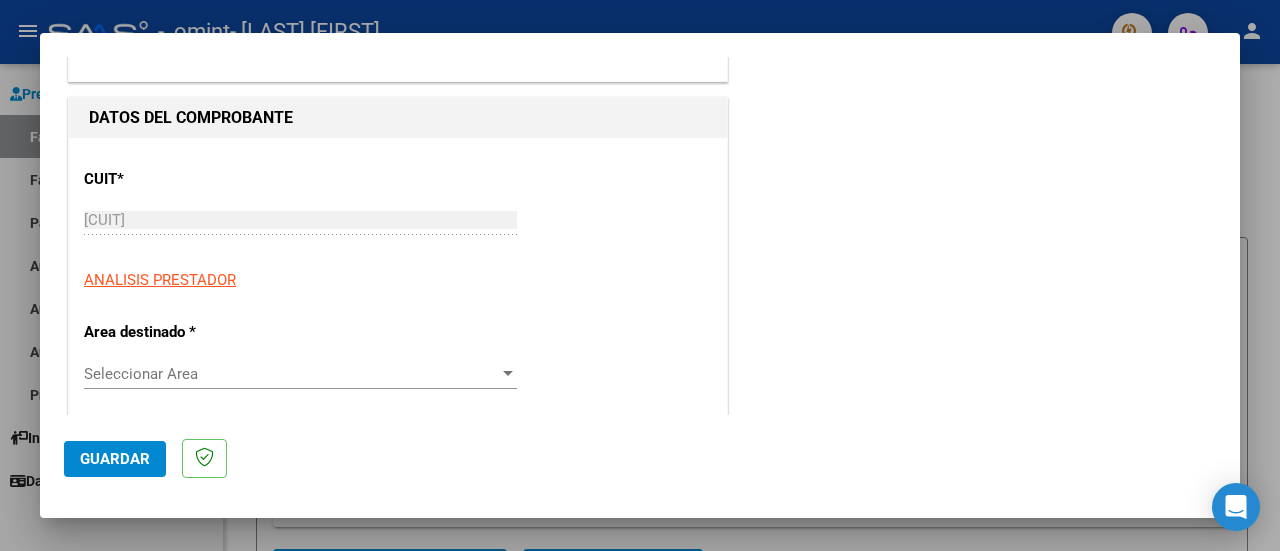 scroll, scrollTop: 222, scrollLeft: 0, axis: vertical 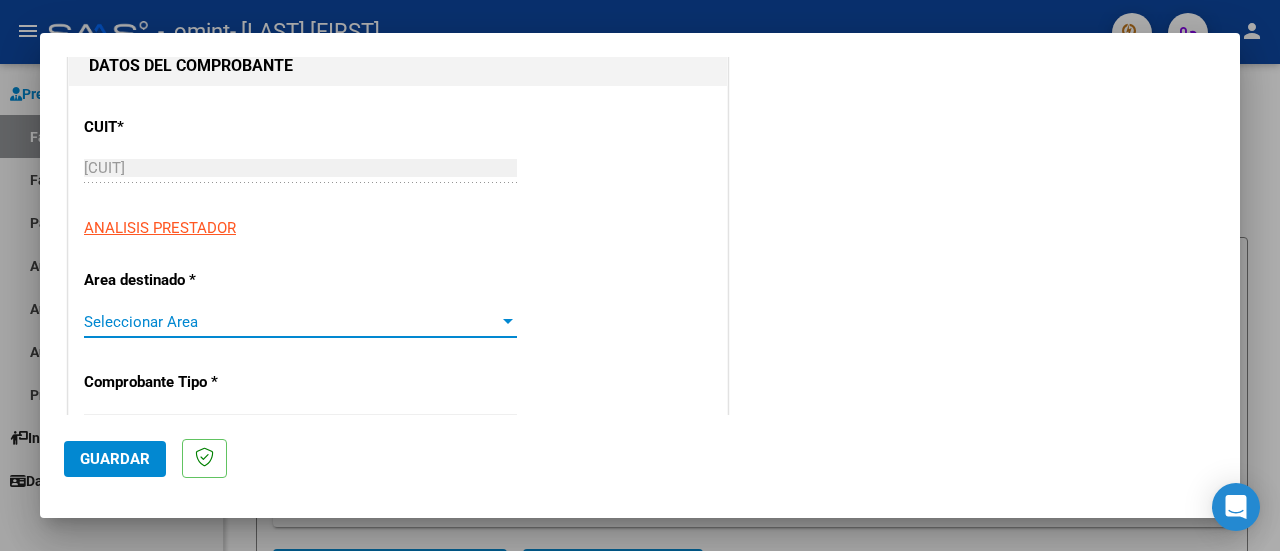 click on "Seleccionar Area" at bounding box center [291, 322] 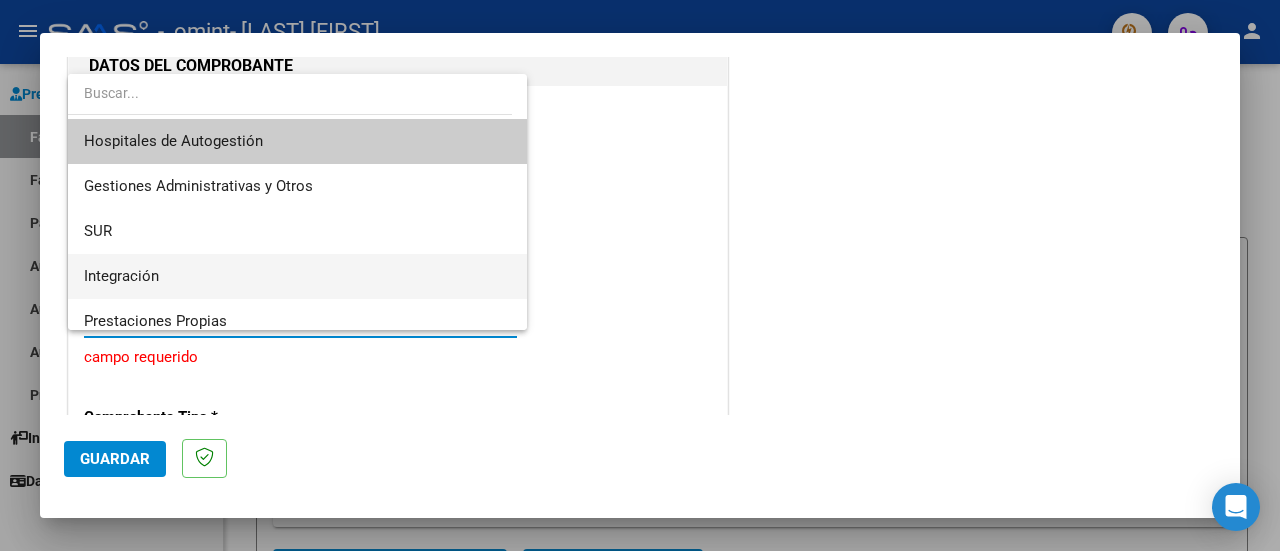 click on "Integración" at bounding box center (298, 276) 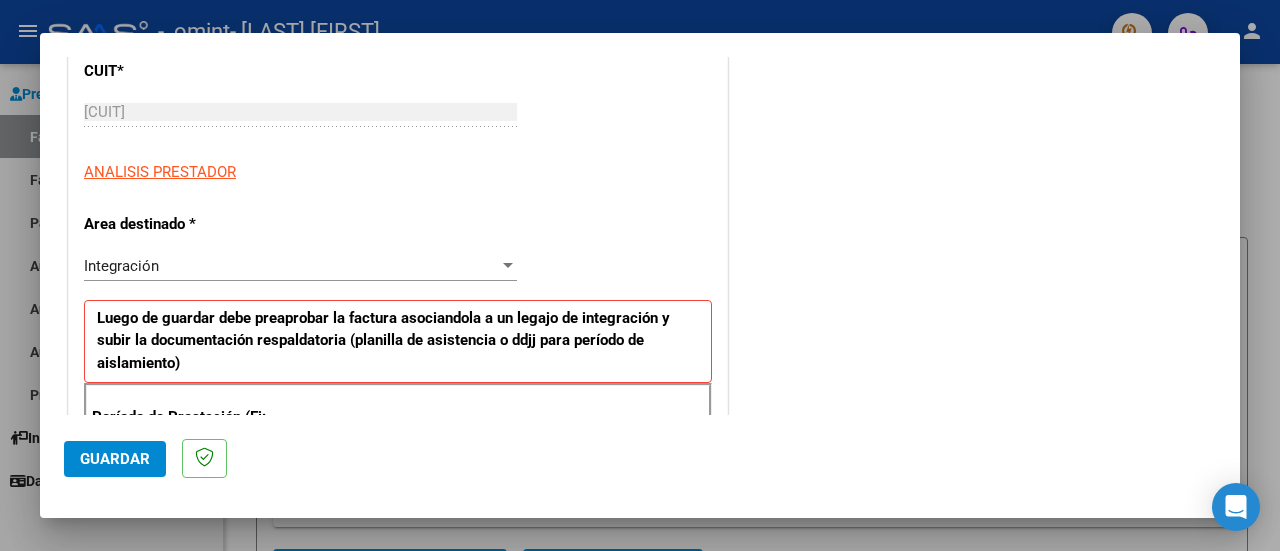 scroll, scrollTop: 282, scrollLeft: 0, axis: vertical 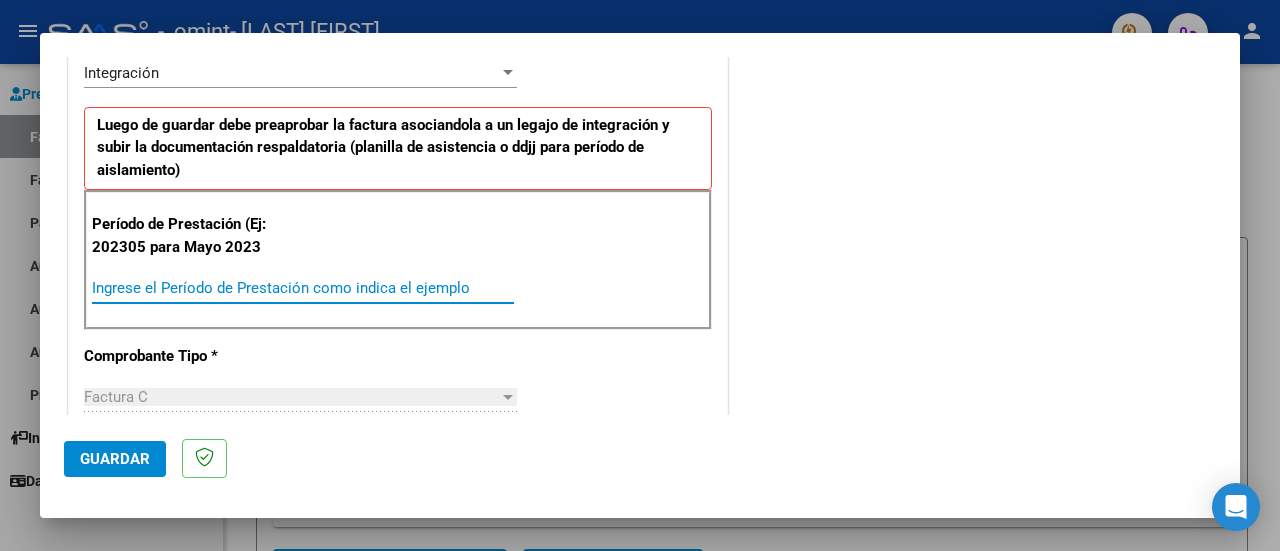click on "Ingrese el Período de Prestación como indica el ejemplo" at bounding box center (303, 288) 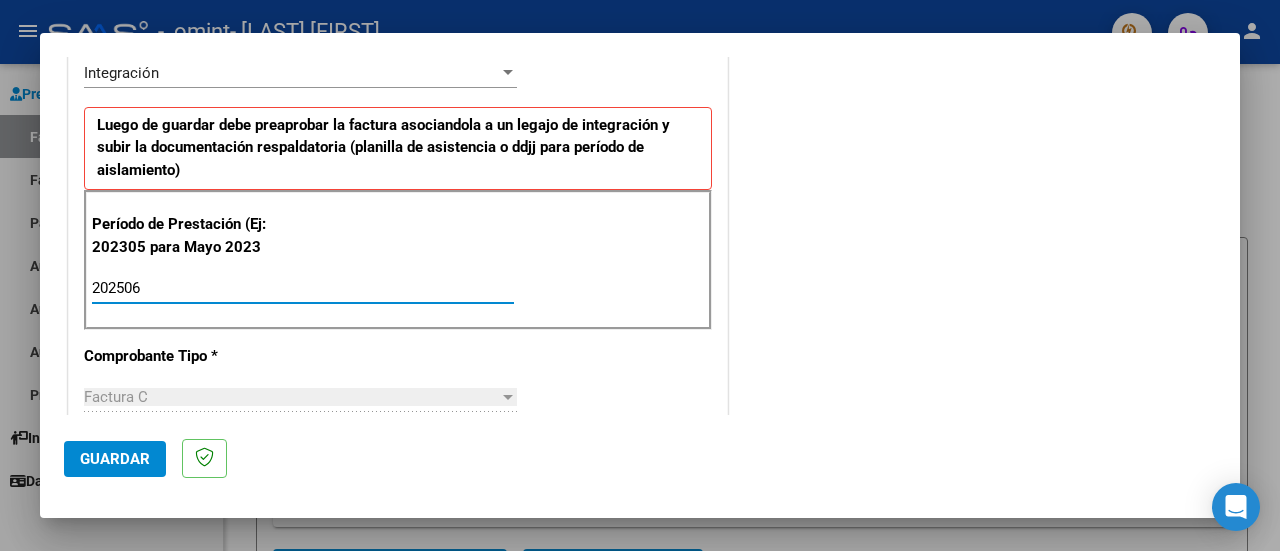 type on "202506" 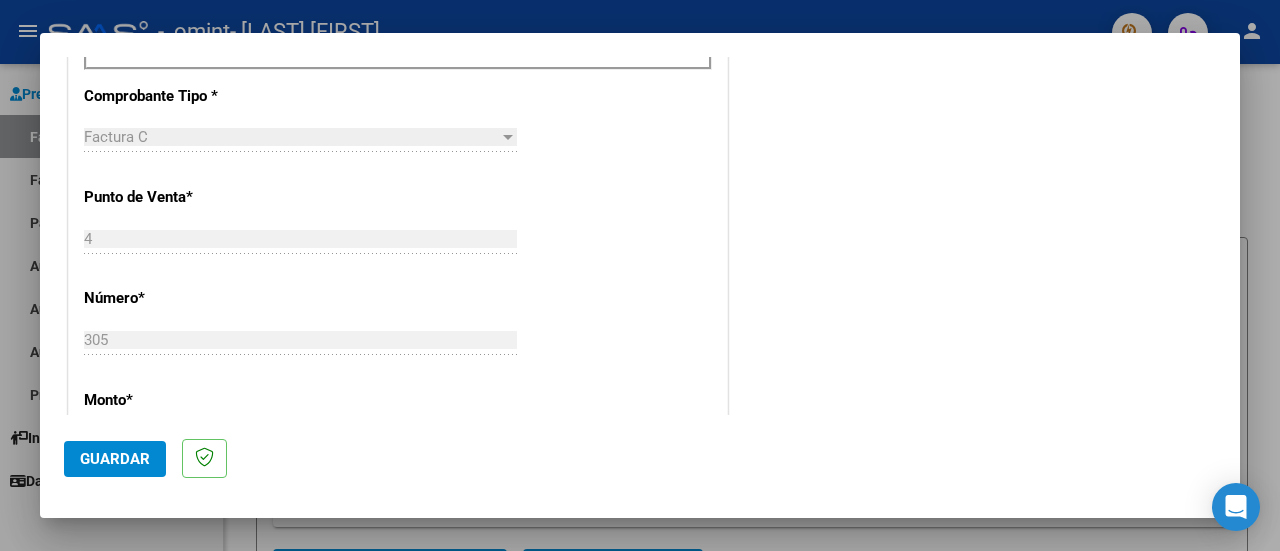 scroll, scrollTop: 742, scrollLeft: 0, axis: vertical 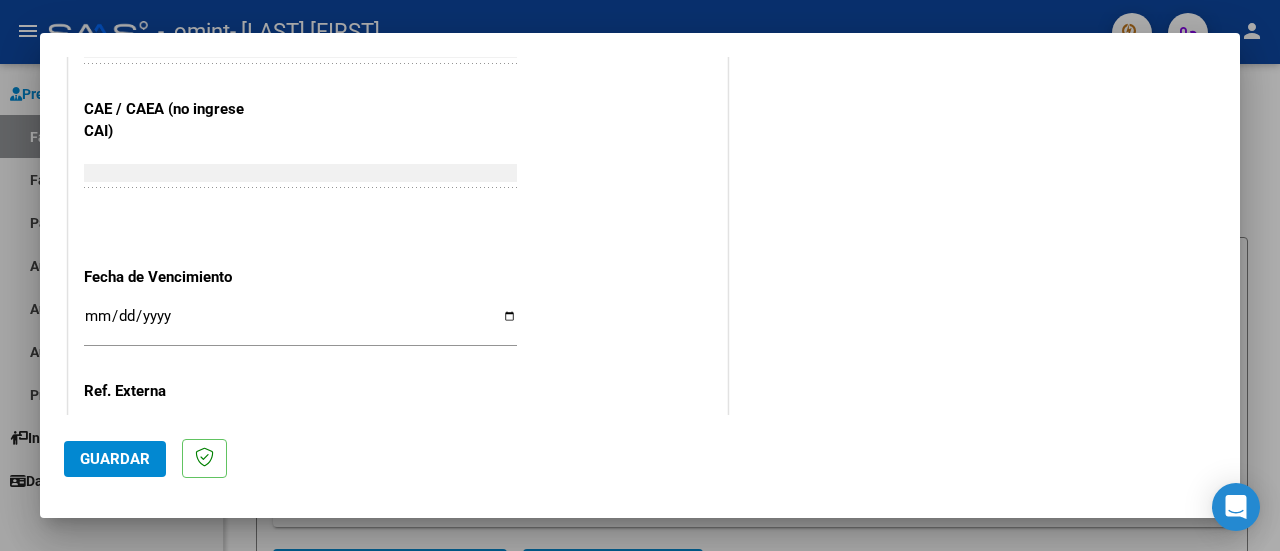 click on "Ingresar la fecha" at bounding box center (300, 324) 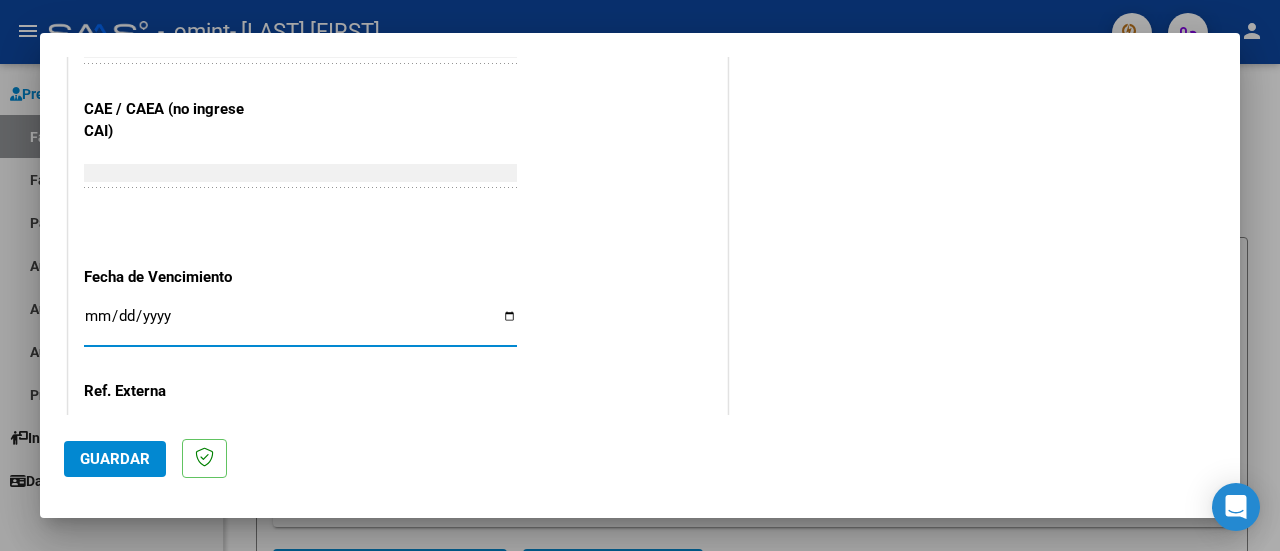 type on "2025-08-11" 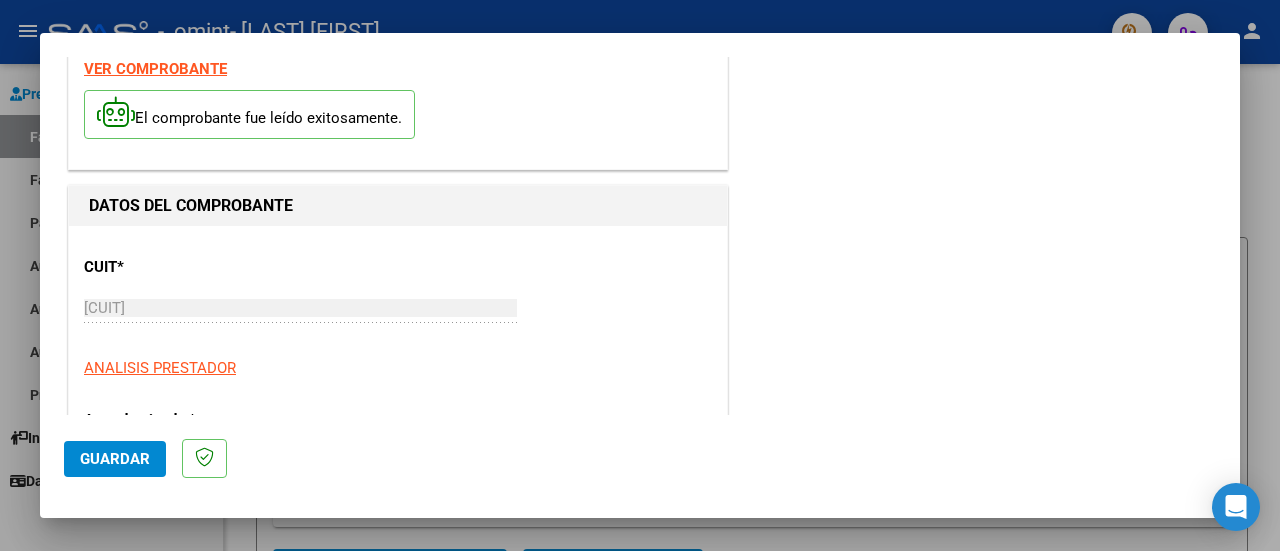 scroll, scrollTop: 0, scrollLeft: 0, axis: both 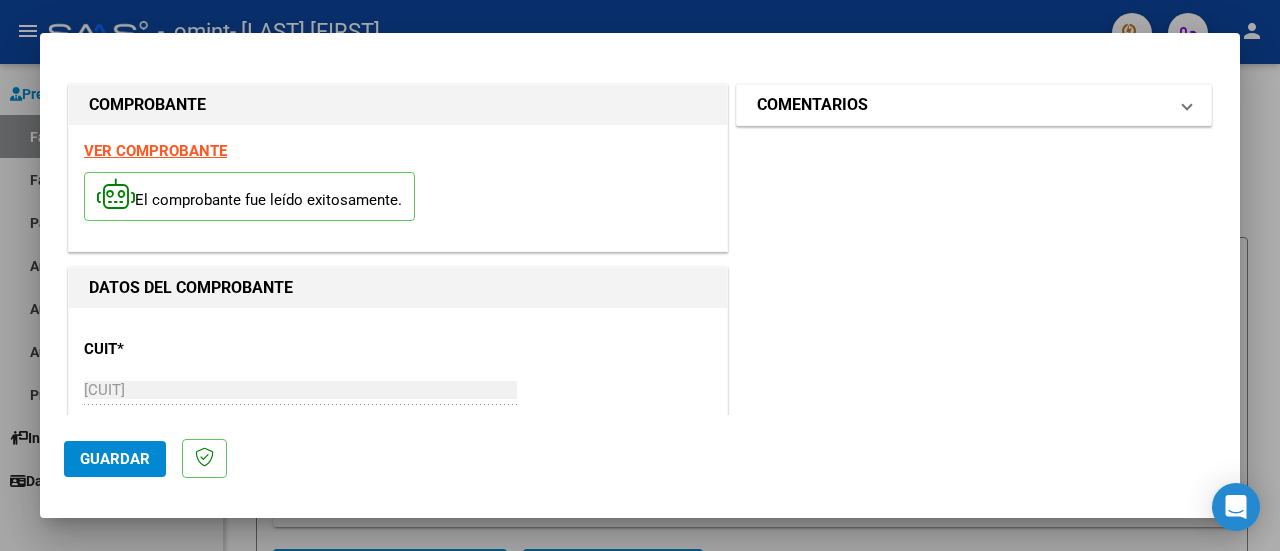 click on "COMENTARIOS" at bounding box center (962, 105) 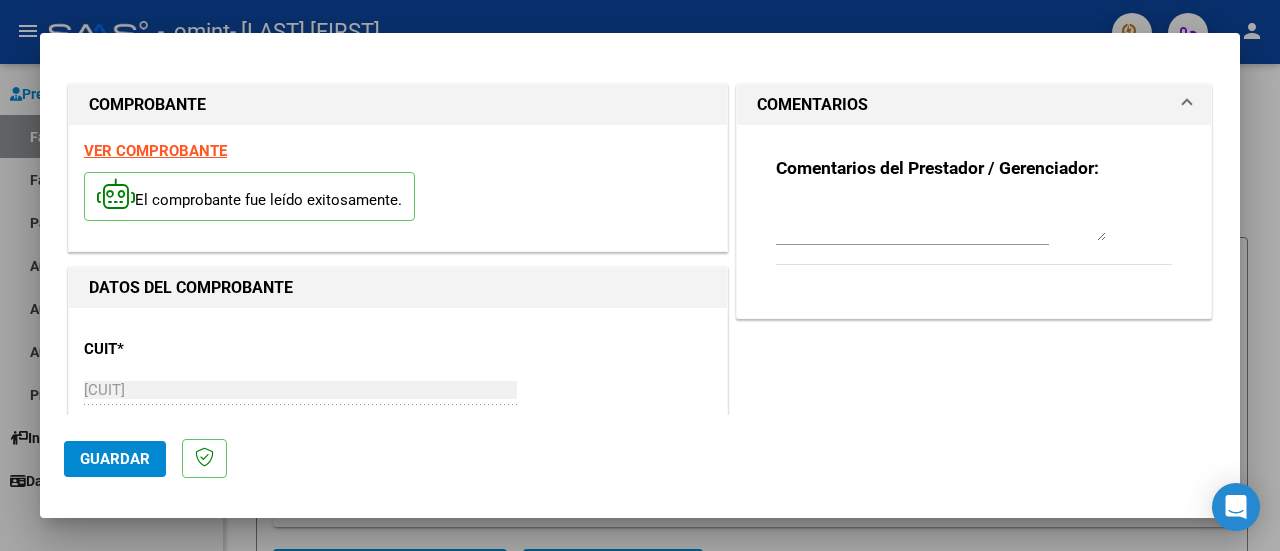 click on "Guardar" 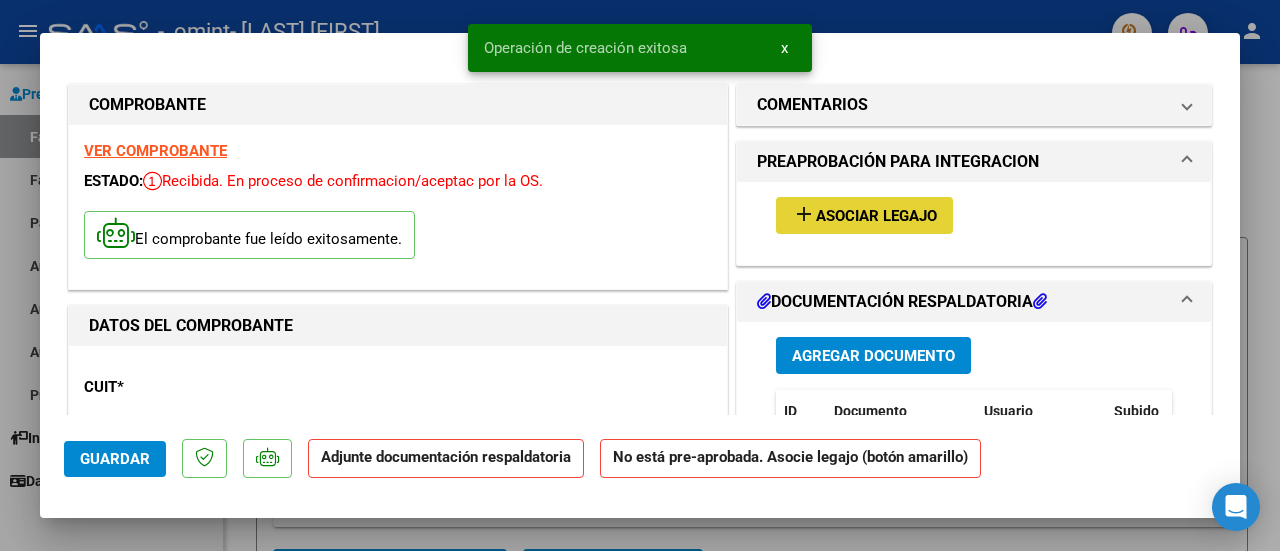 click on "add Asociar Legajo" at bounding box center [864, 215] 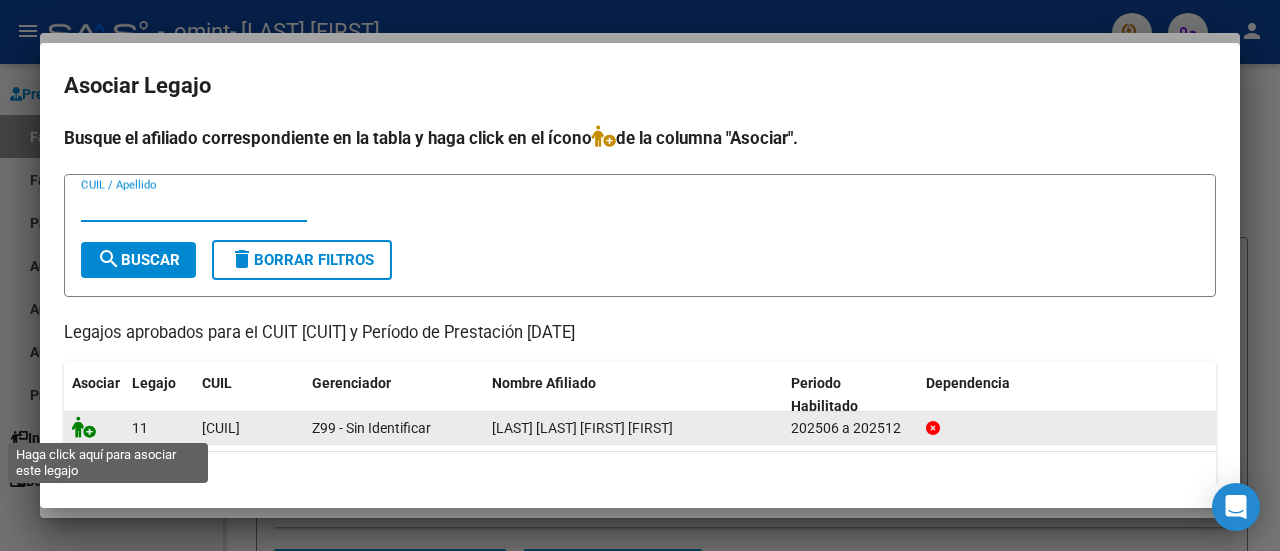 click 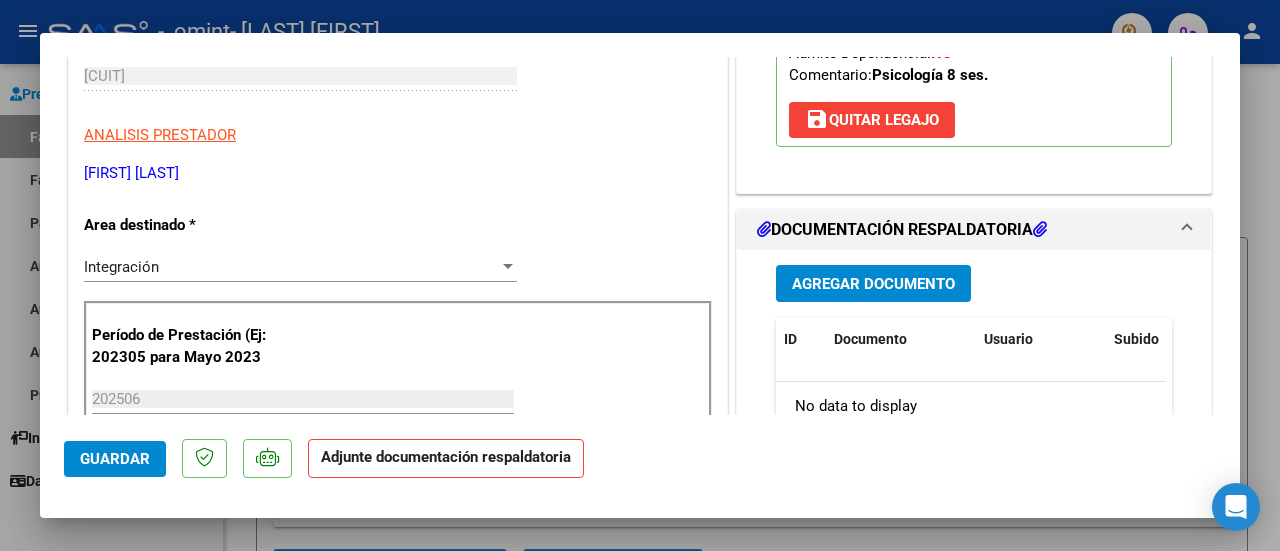 scroll, scrollTop: 379, scrollLeft: 0, axis: vertical 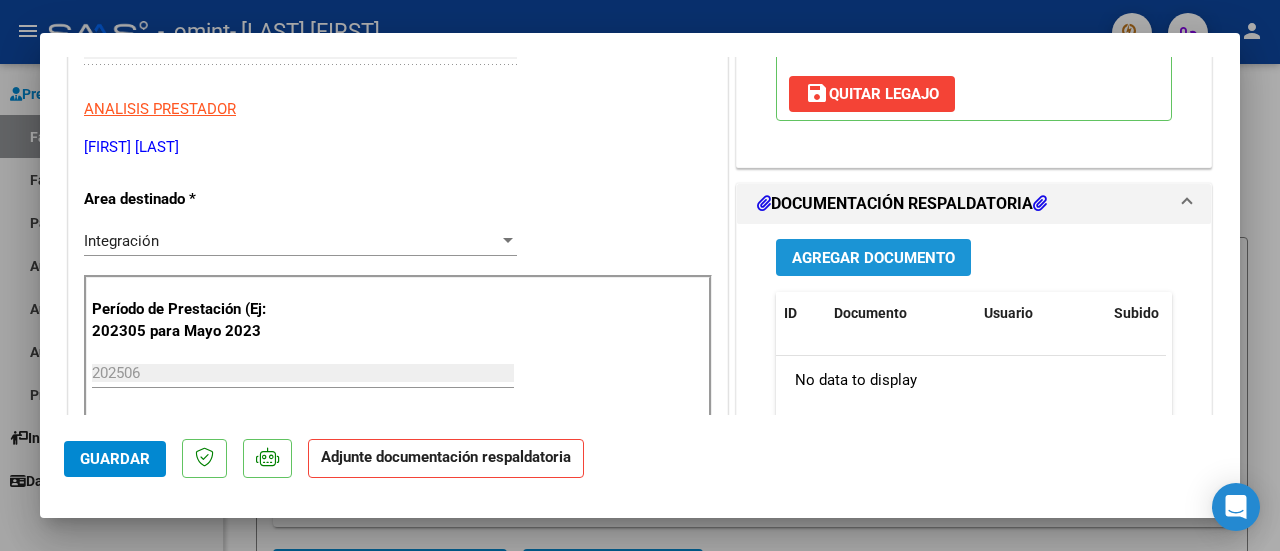 click on "Agregar Documento" at bounding box center [873, 258] 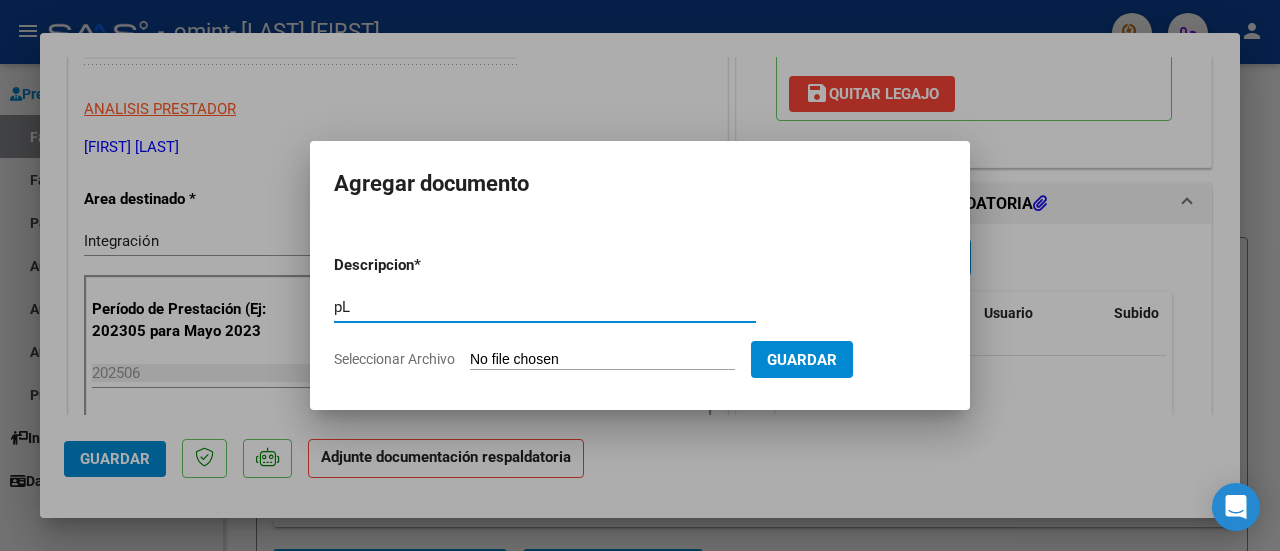 type on "p" 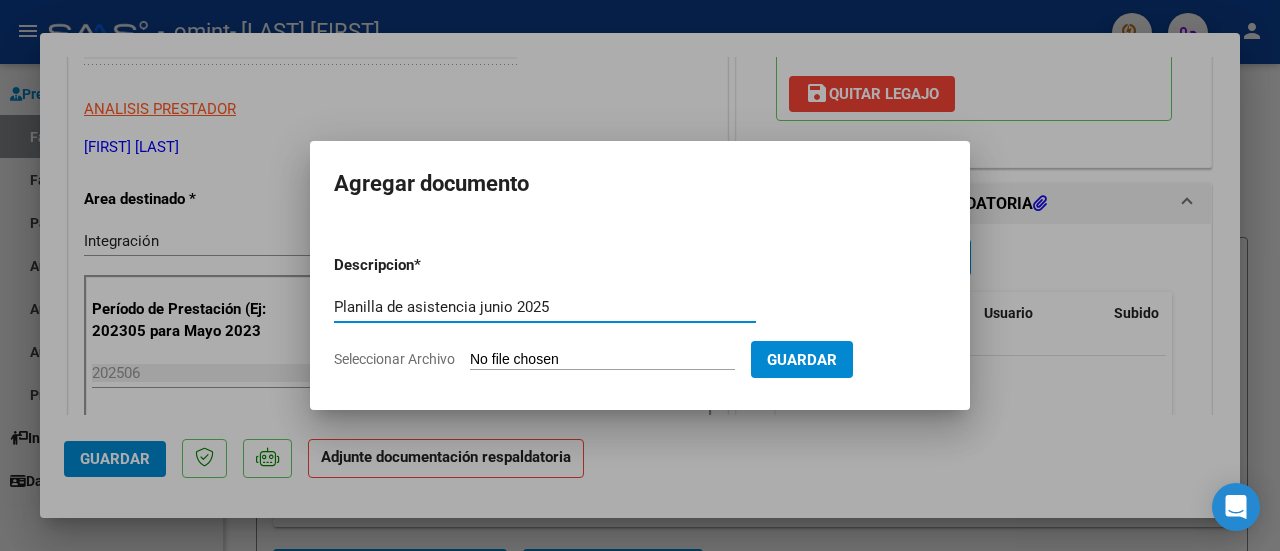 click on "Planilla de asistencia junio 2025" at bounding box center (545, 307) 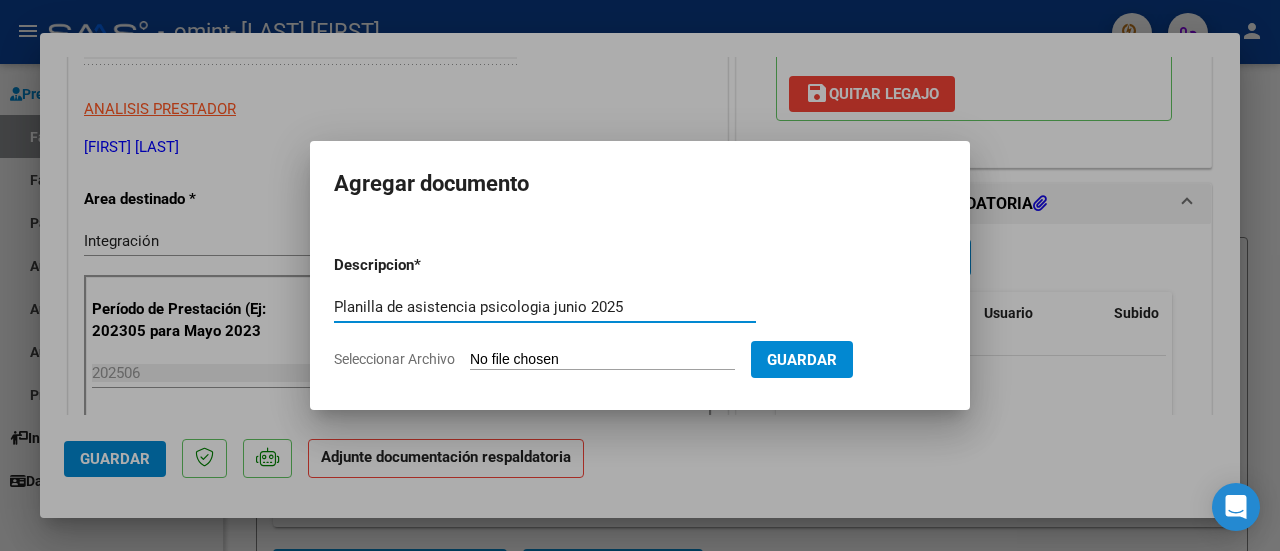 click on "Planilla de asistencia psicologia junio 2025" at bounding box center [545, 307] 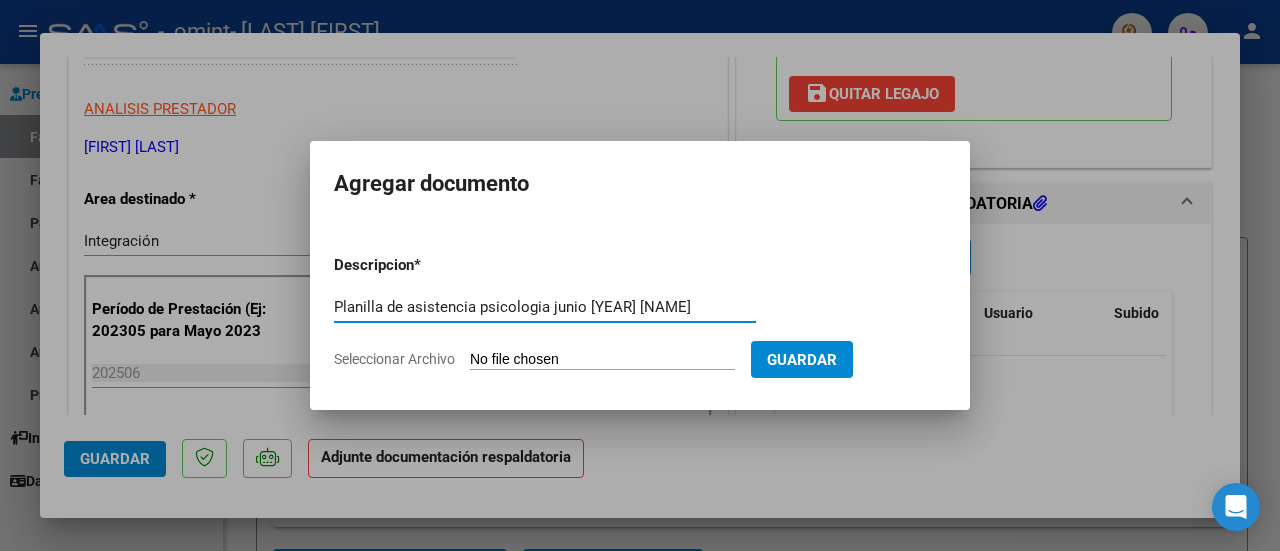 type on "Planilla de asistencia psicologia junio [YEAR] [NAME]" 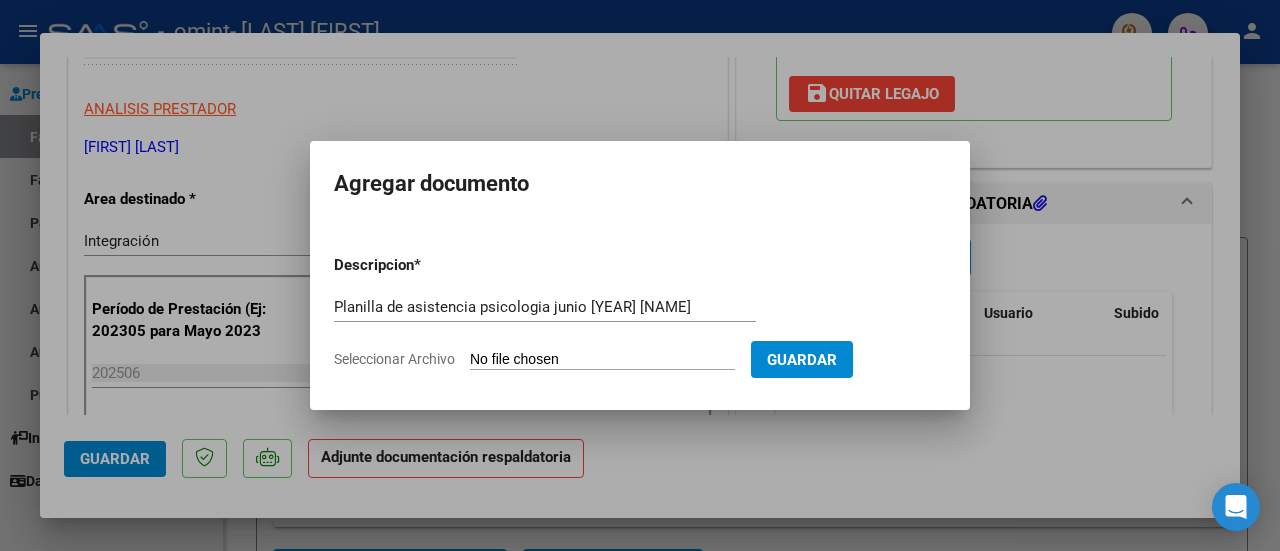 type on "C:\fakepath\[FILENAME] [FIRST] [LAST].pdf" 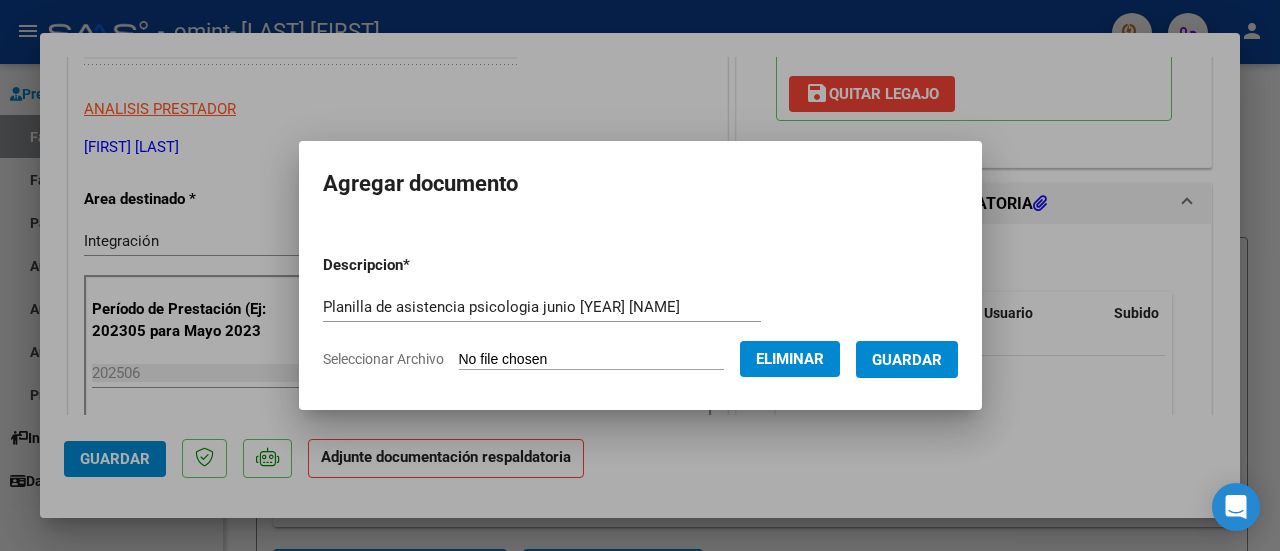 click on "Guardar" at bounding box center (907, 360) 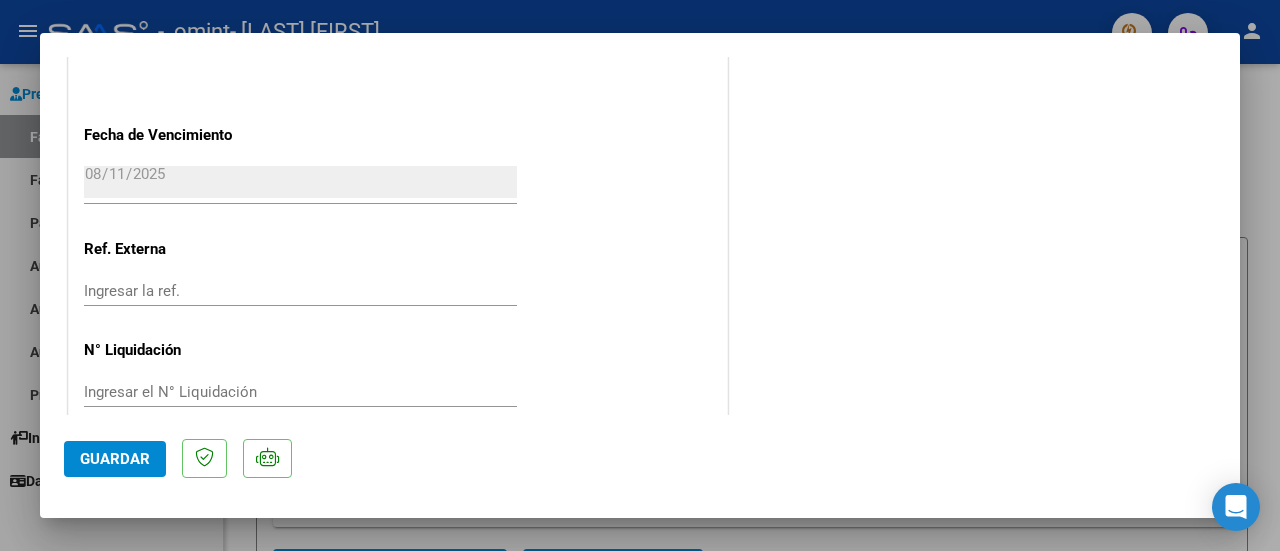 scroll, scrollTop: 1450, scrollLeft: 0, axis: vertical 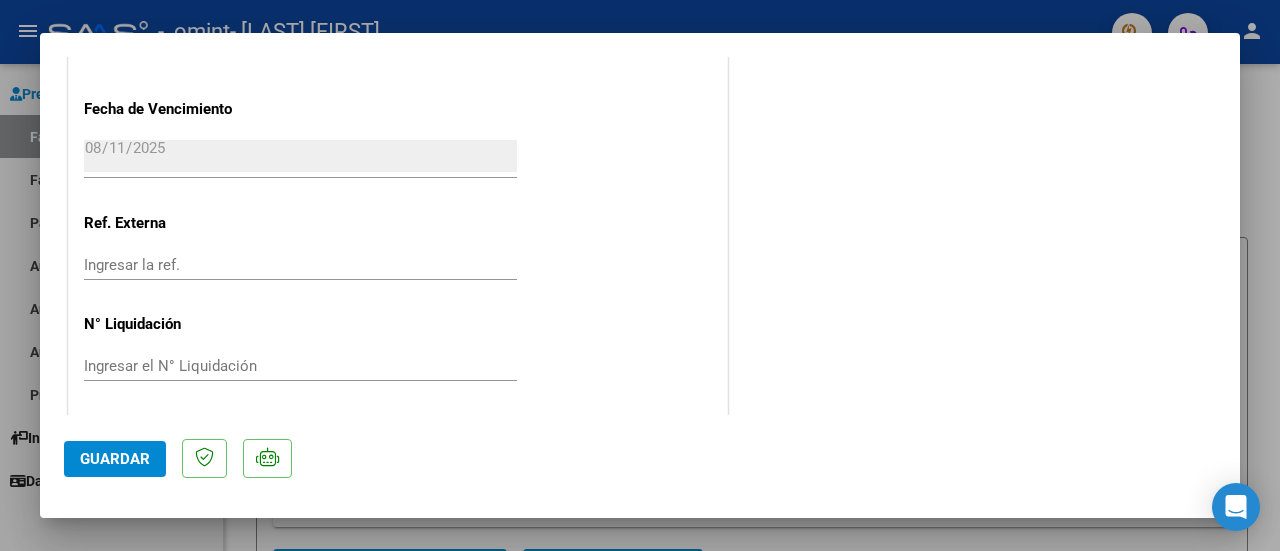 click on "Guardar" 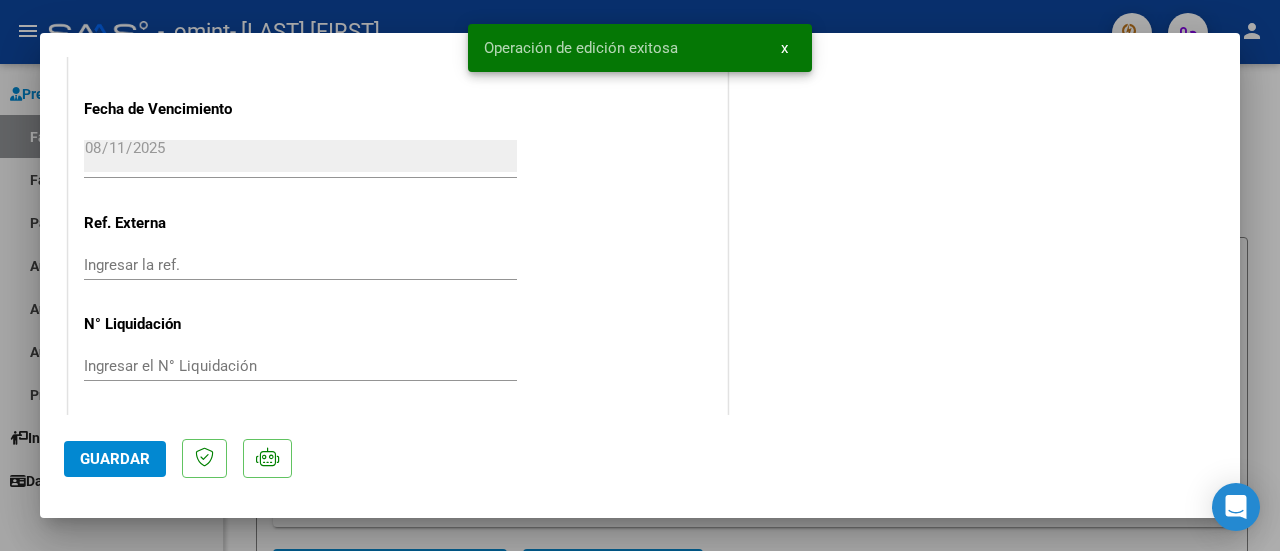 click on "x" at bounding box center (784, 48) 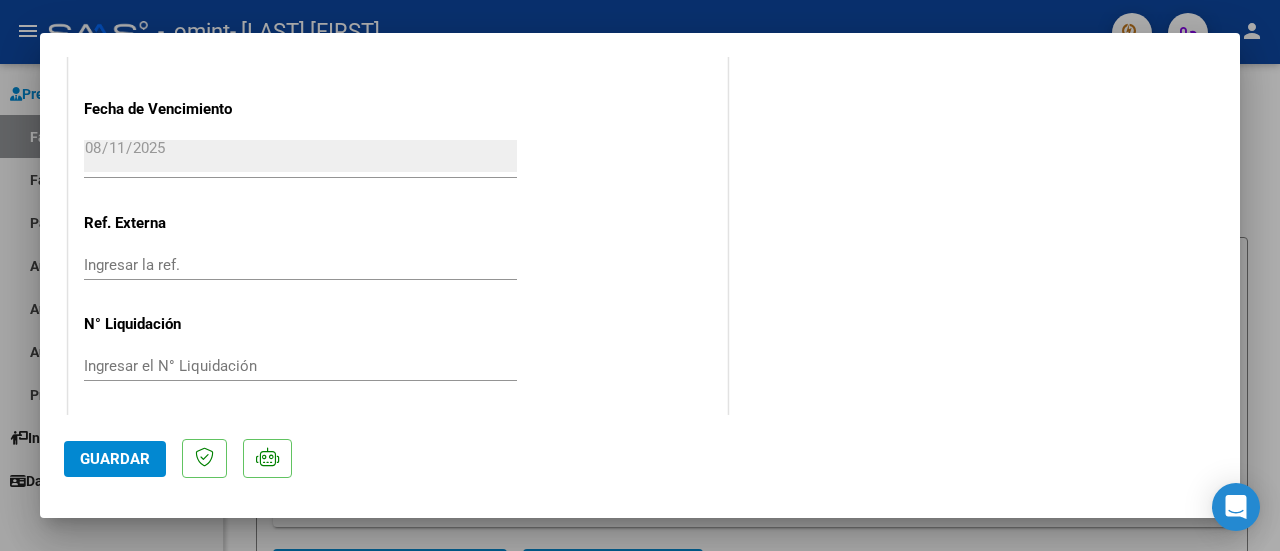 click at bounding box center [640, 275] 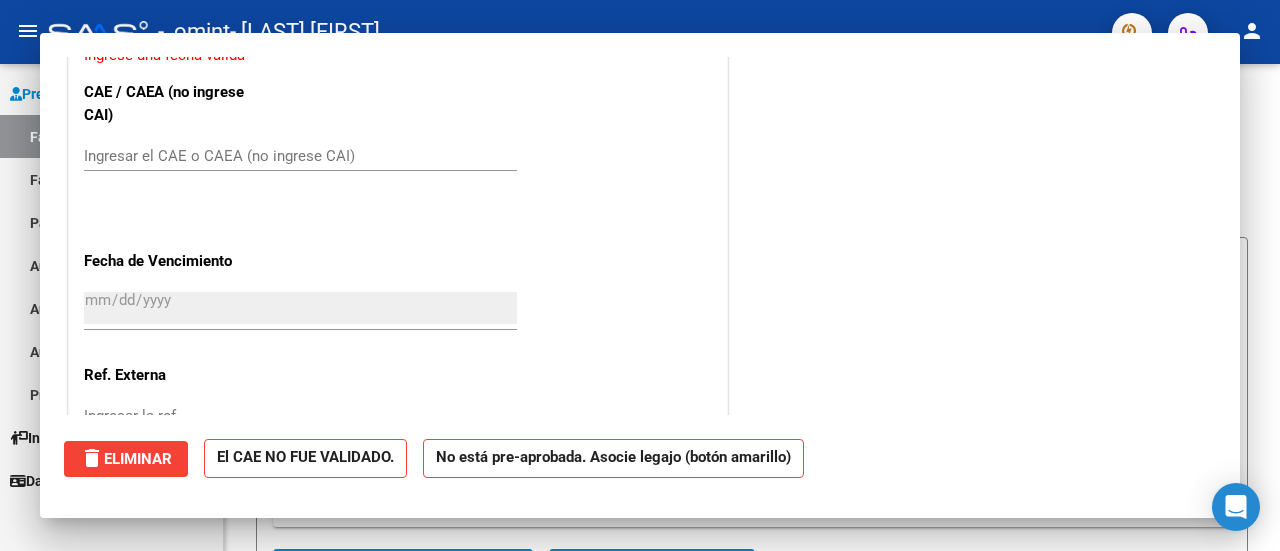 scroll, scrollTop: 0, scrollLeft: 0, axis: both 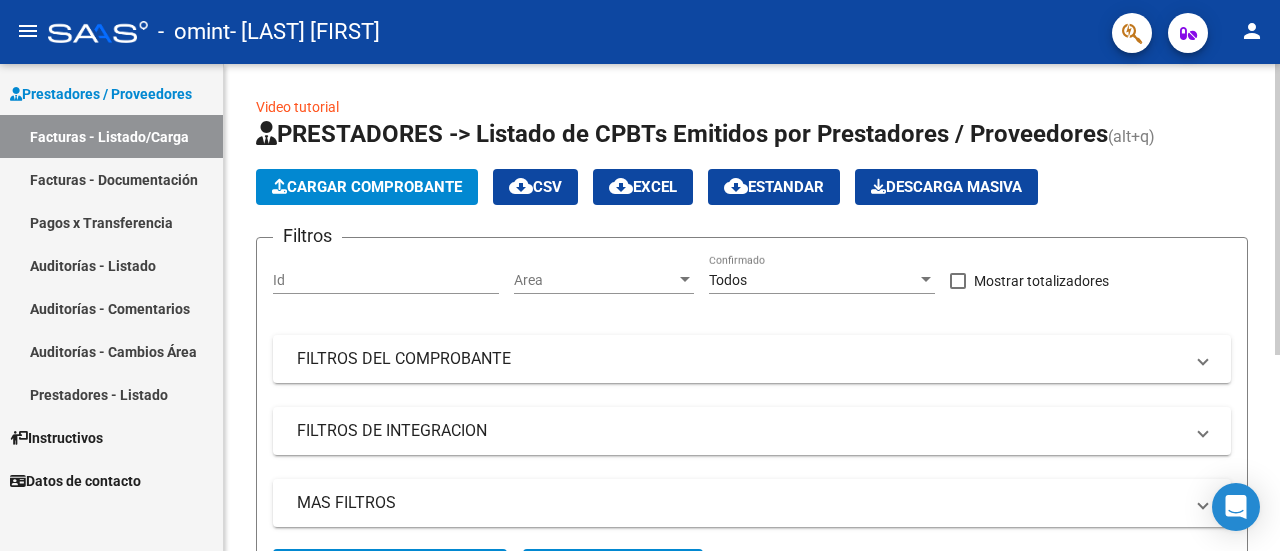 click on "Cargar Comprobante" 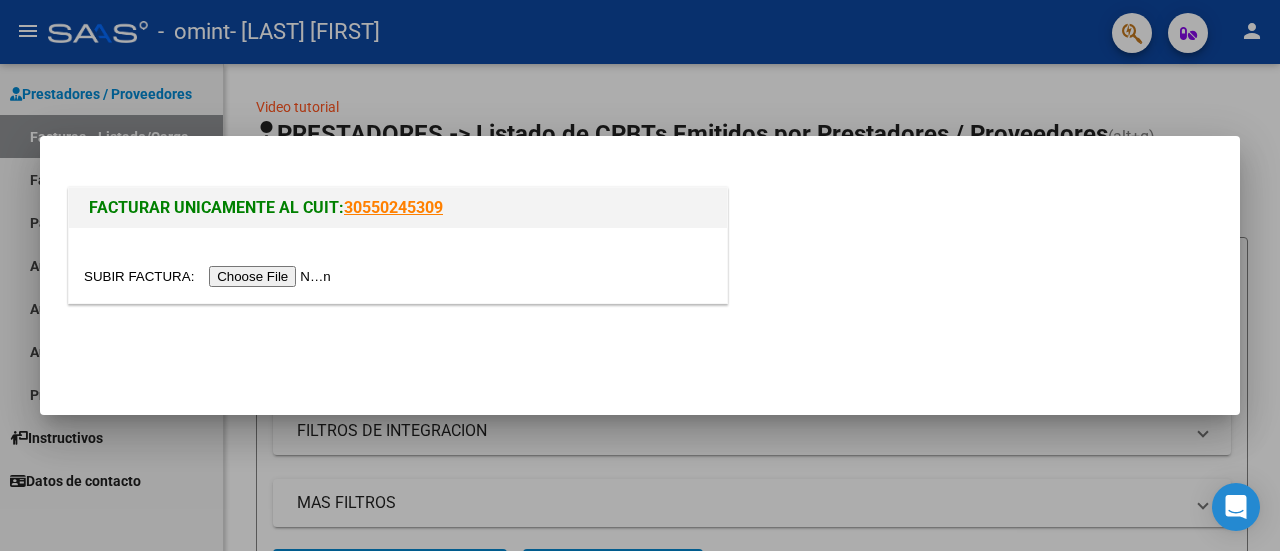 click at bounding box center [210, 276] 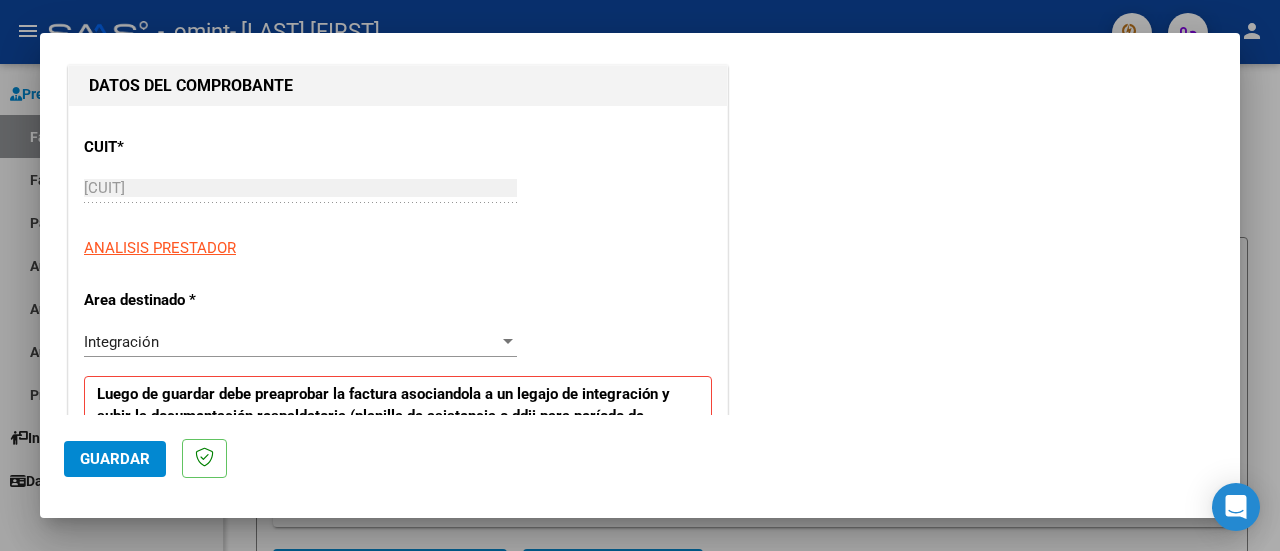 scroll, scrollTop: 289, scrollLeft: 0, axis: vertical 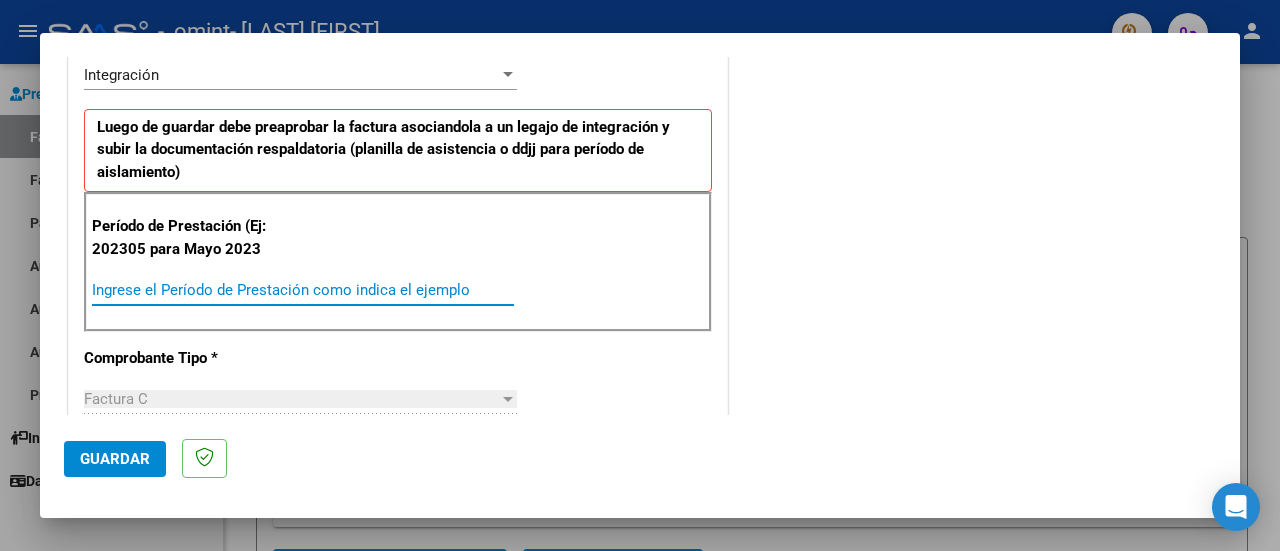 click on "Ingrese el Período de Prestación como indica el ejemplo" at bounding box center [303, 290] 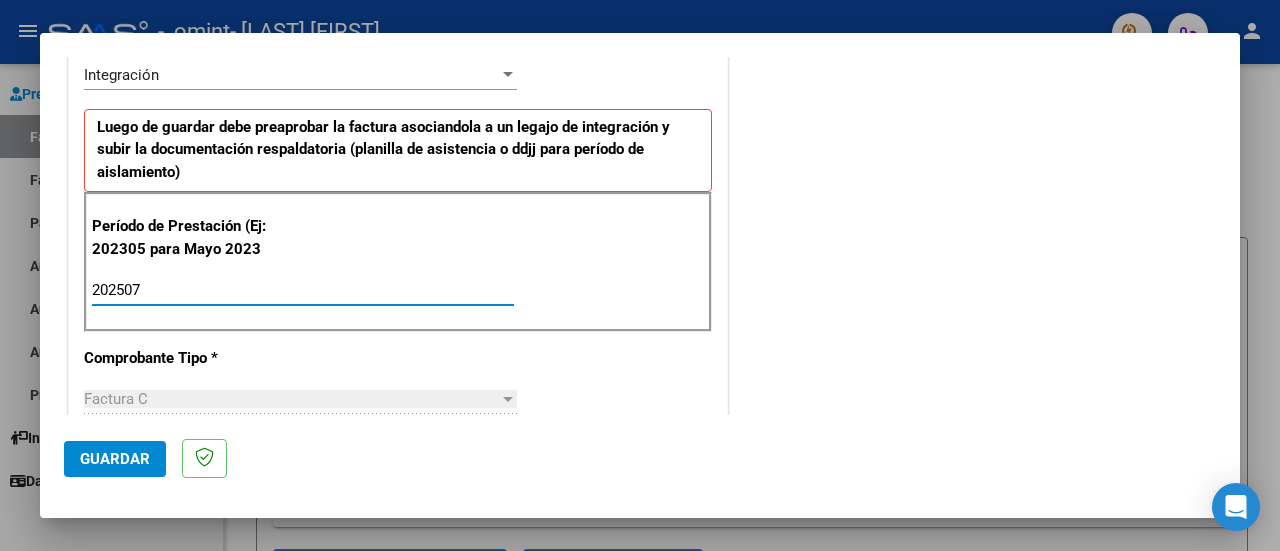 type on "202507" 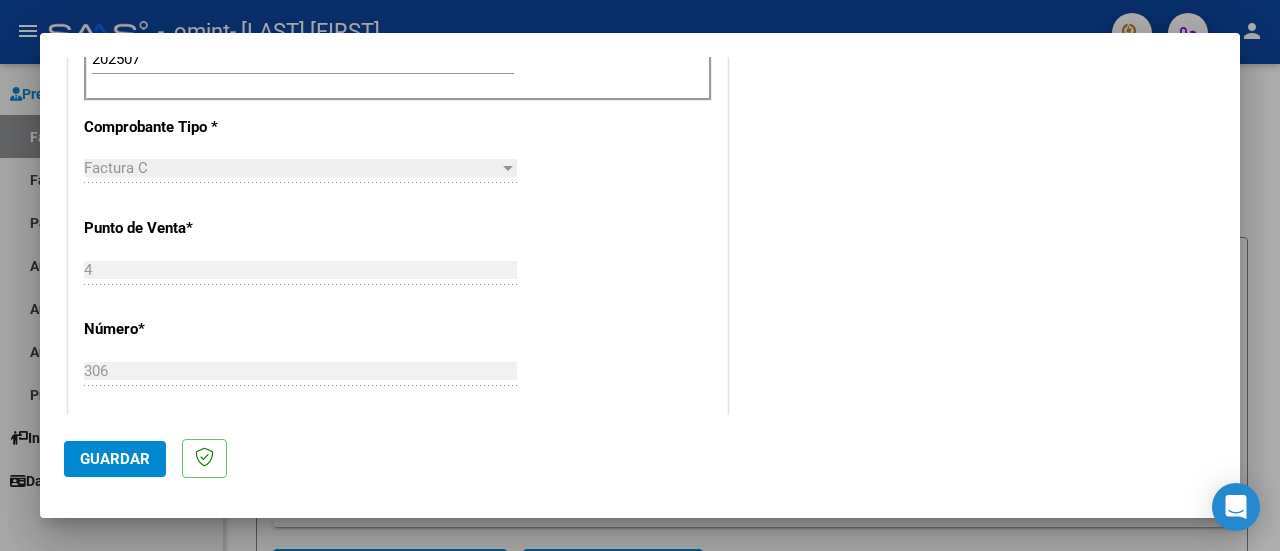 scroll, scrollTop: 733, scrollLeft: 0, axis: vertical 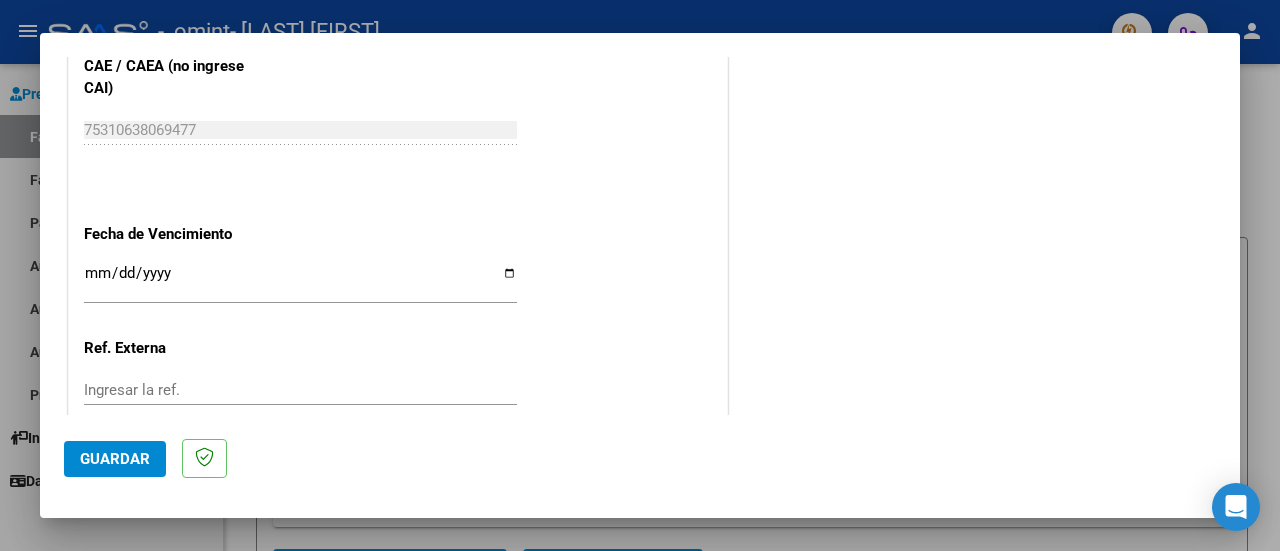click on "CUIT  *   [CUIT] Ingresar CUIT  ANALISIS PRESTADOR  Area destinado * Integración Seleccionar Area Luego de guardar debe preaprobar la factura asociandola a un legajo de integración y subir la documentación respaldatoria (planilla de asistencia o ddjj para período de aislamiento)  Período de Prestación (Ej: 202305 para Mayo 2023    [DATE] Ingrese el Período de Prestación como indica el ejemplo   Comprobante Tipo * Factura C Seleccionar Tipo Punto de Venta  *   4 Ingresar el Nro.  Número  *   306 Ingresar el Nro.  Monto  *   $ 173.188,54 Ingresar el monto  Fecha del Cpbt.  *   [DATE] Ingresar la fecha  CAE / CAEA (no ingrese CAI)    [CAE] Ingresar el CAE o CAEA (no ingrese CAI)  Fecha de Vencimiento    Ingresar la fecha  Ref. Externa    Ingresar la ref.  N° Liquidación    Ingresar el N° Liquidación" at bounding box center (398, -216) 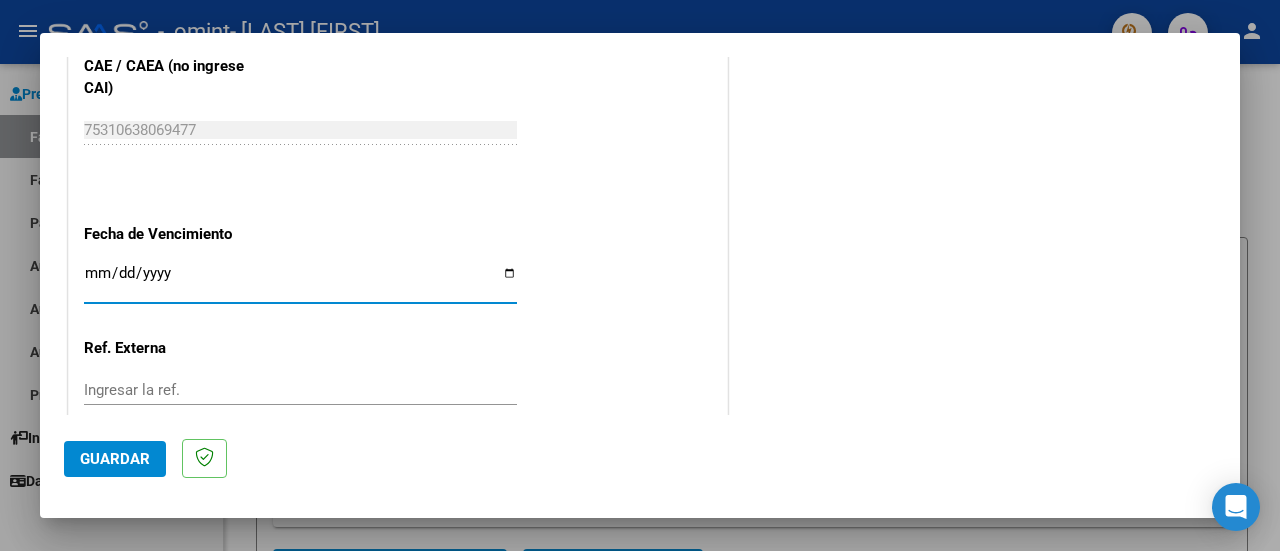 click on "Ingresar la fecha" at bounding box center (300, 281) 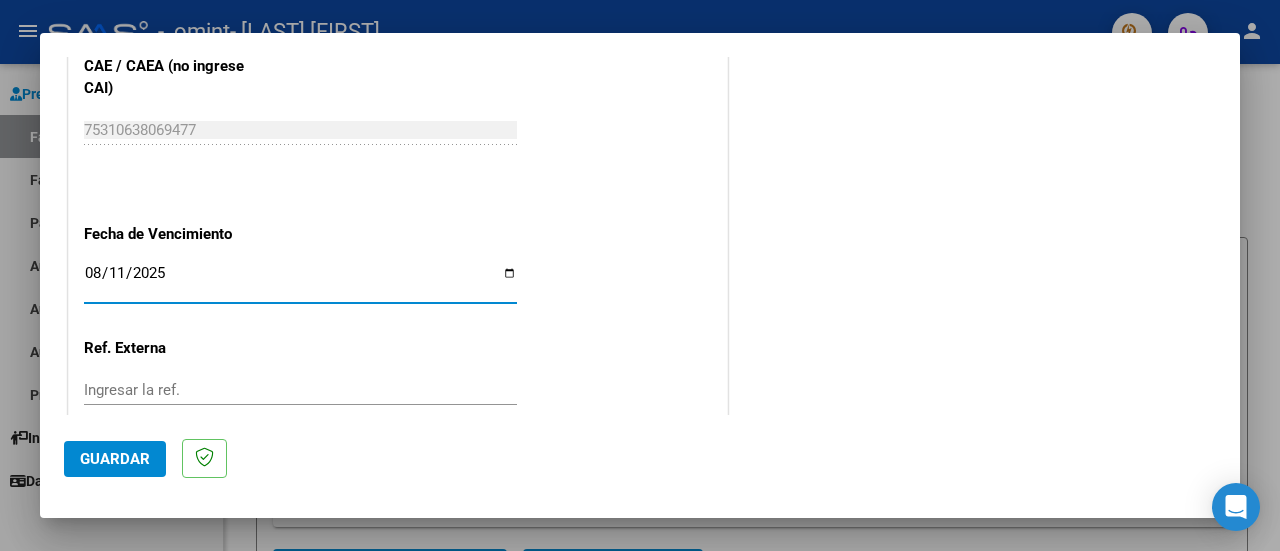 type on "2025-08-11" 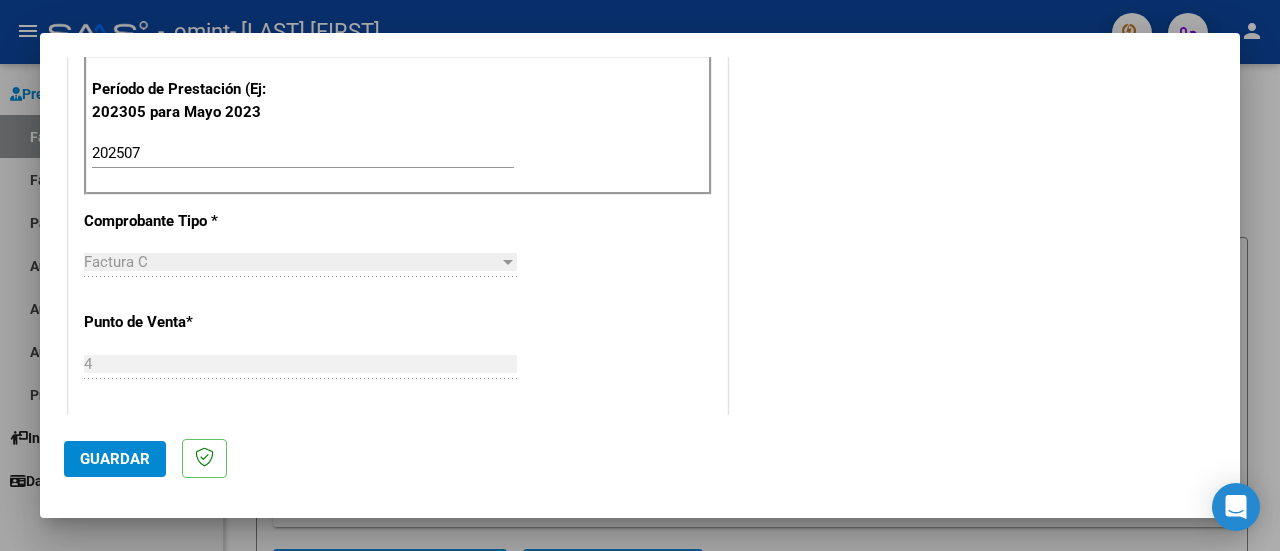 scroll, scrollTop: 533, scrollLeft: 0, axis: vertical 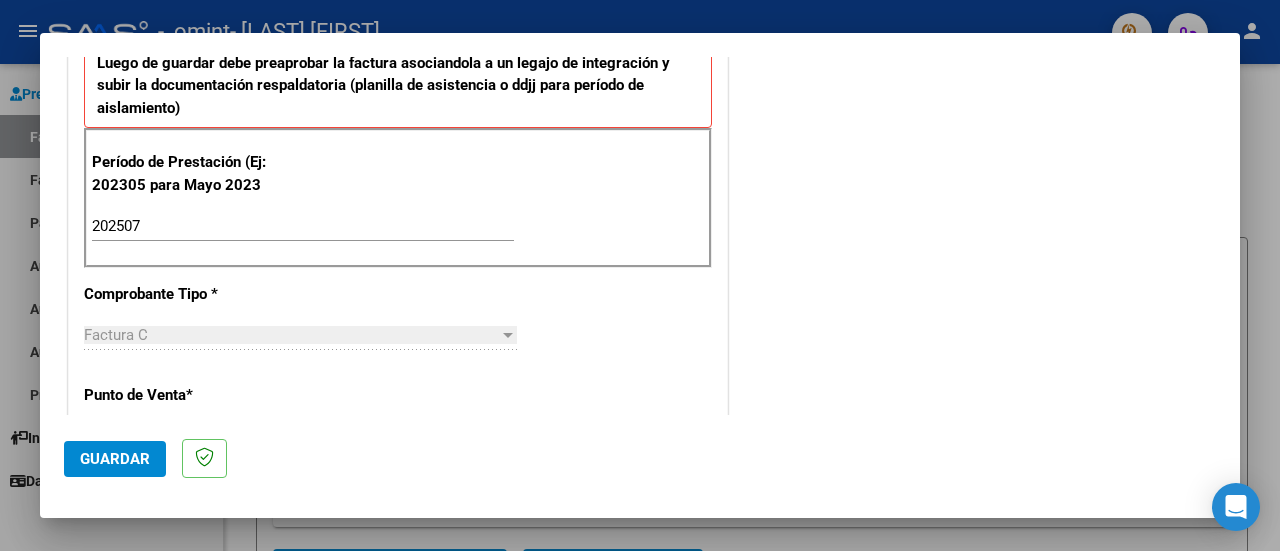 click on "Guardar" 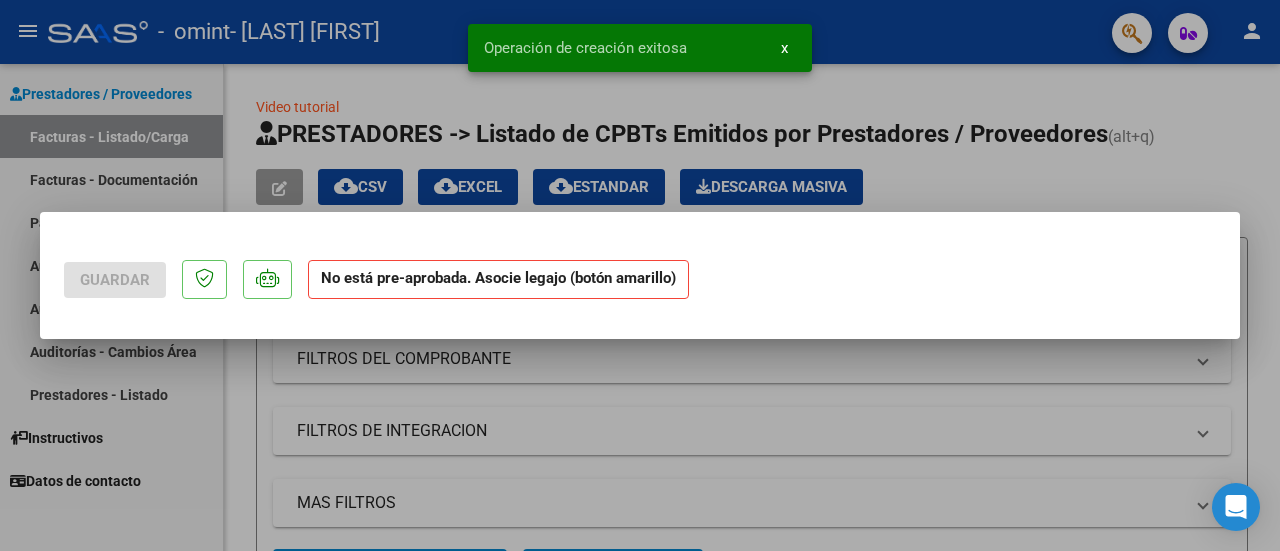 scroll, scrollTop: 0, scrollLeft: 0, axis: both 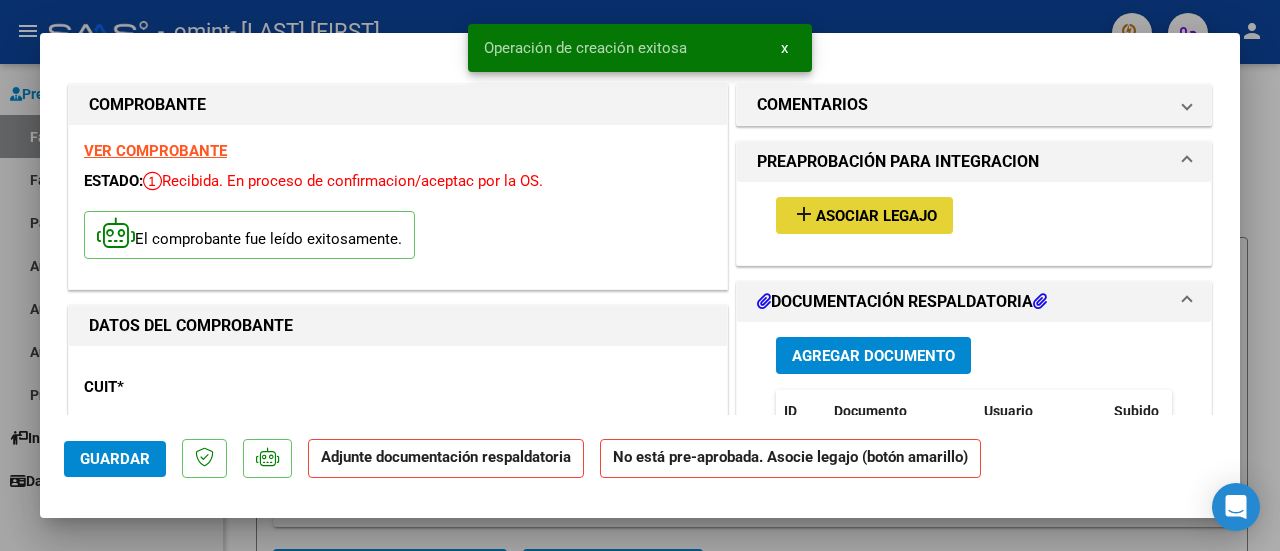 click on "add Asociar Legajo" at bounding box center [864, 215] 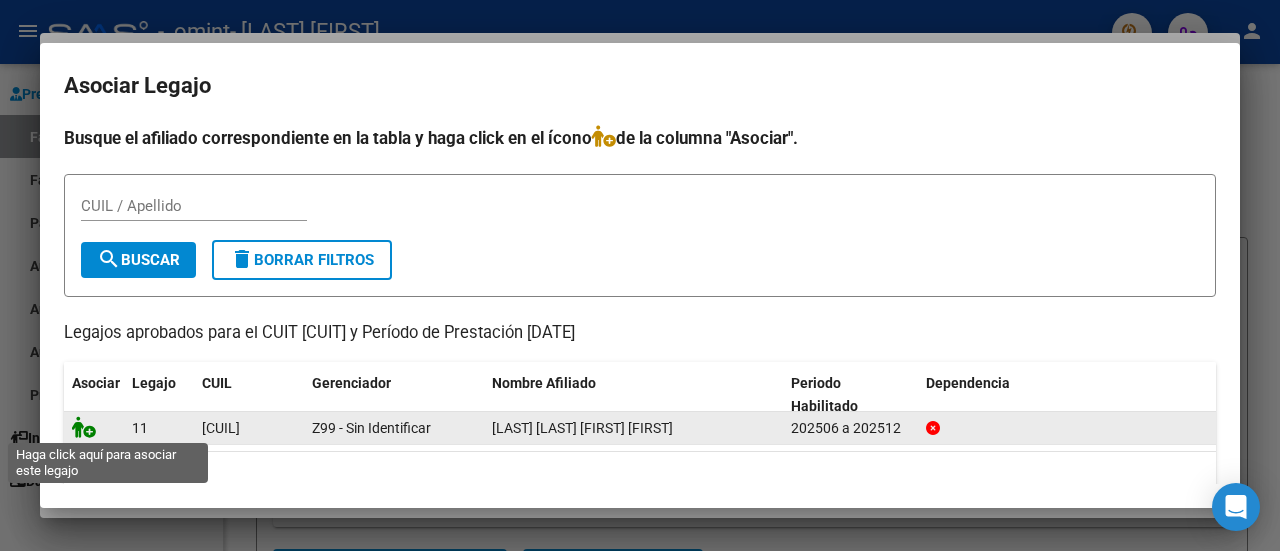 click 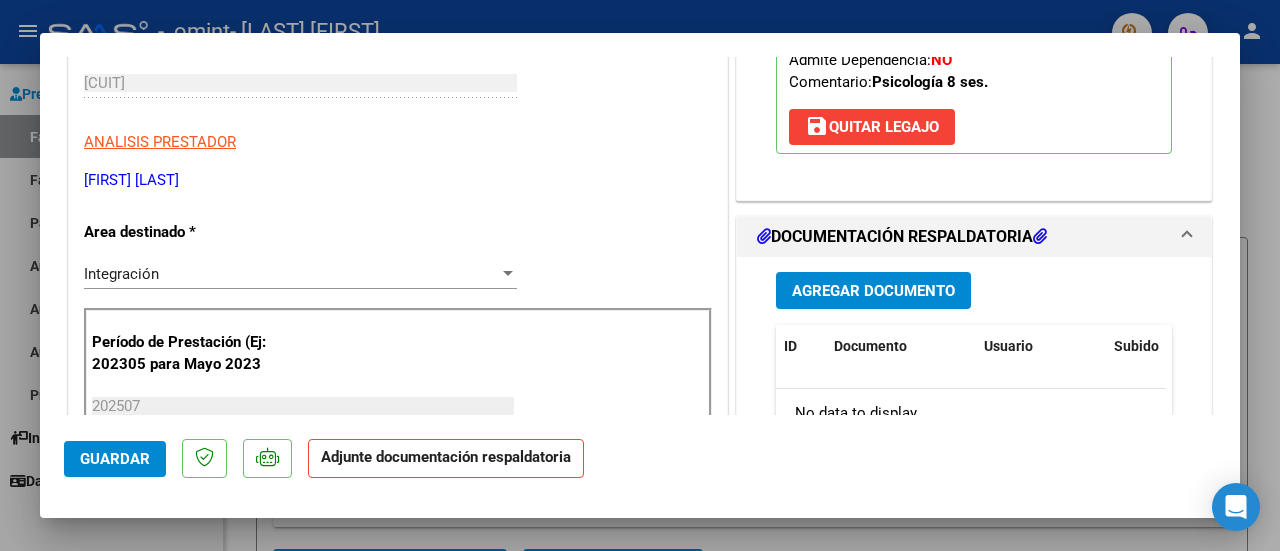 scroll, scrollTop: 446, scrollLeft: 0, axis: vertical 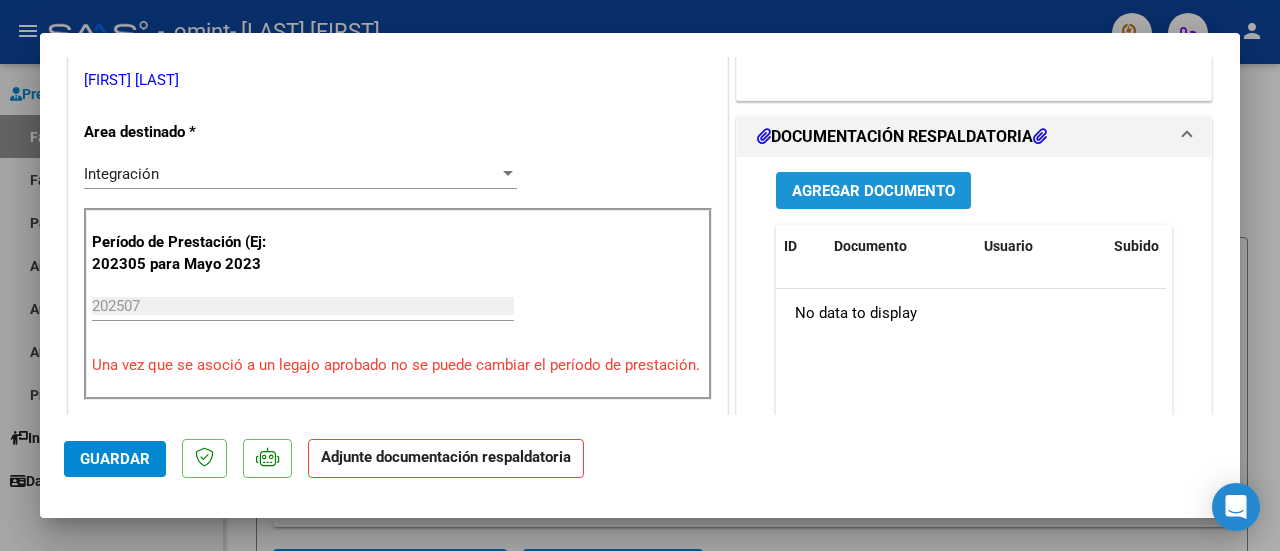 click on "Agregar Documento" at bounding box center [873, 191] 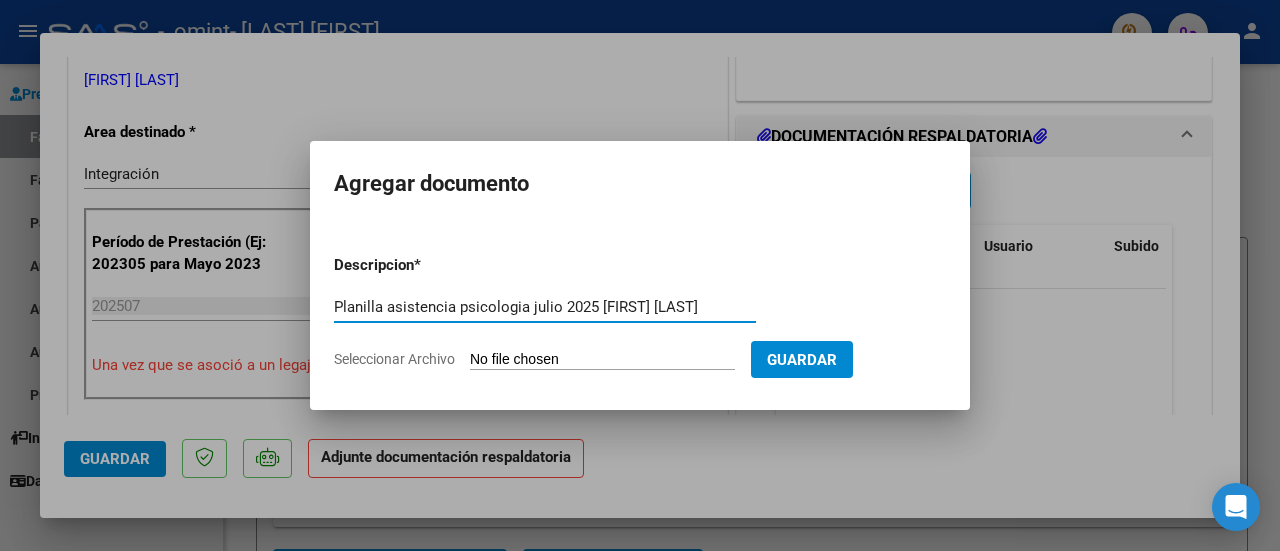 type on "Planilla asistencia psicologia julio 2025 [FIRST] [LAST]" 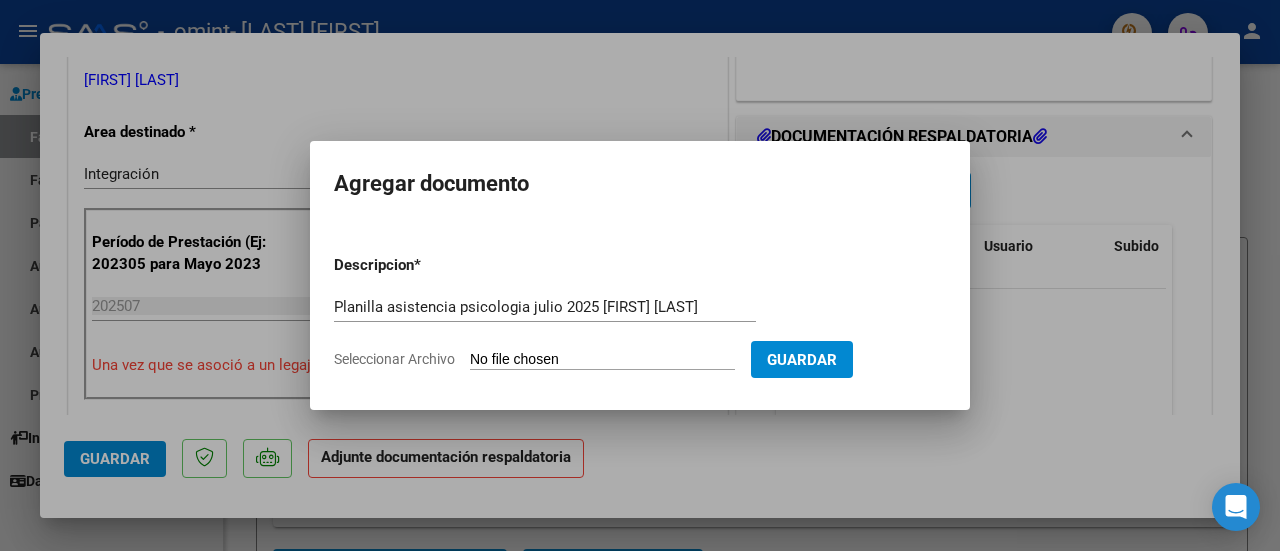 click on "Seleccionar Archivo" 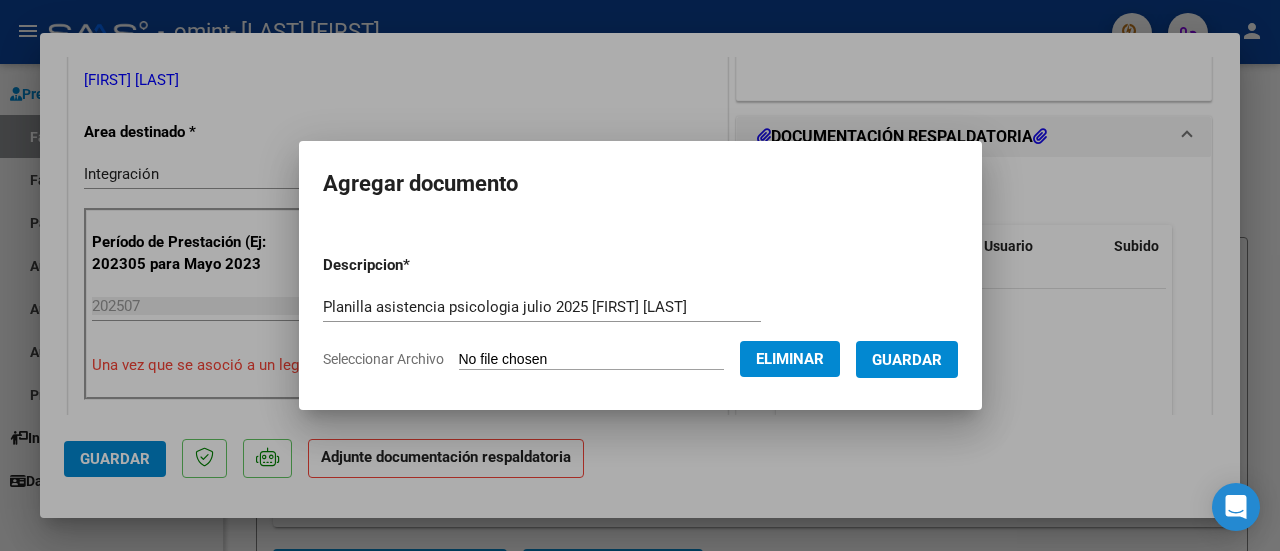 click on "Guardar" at bounding box center [907, 359] 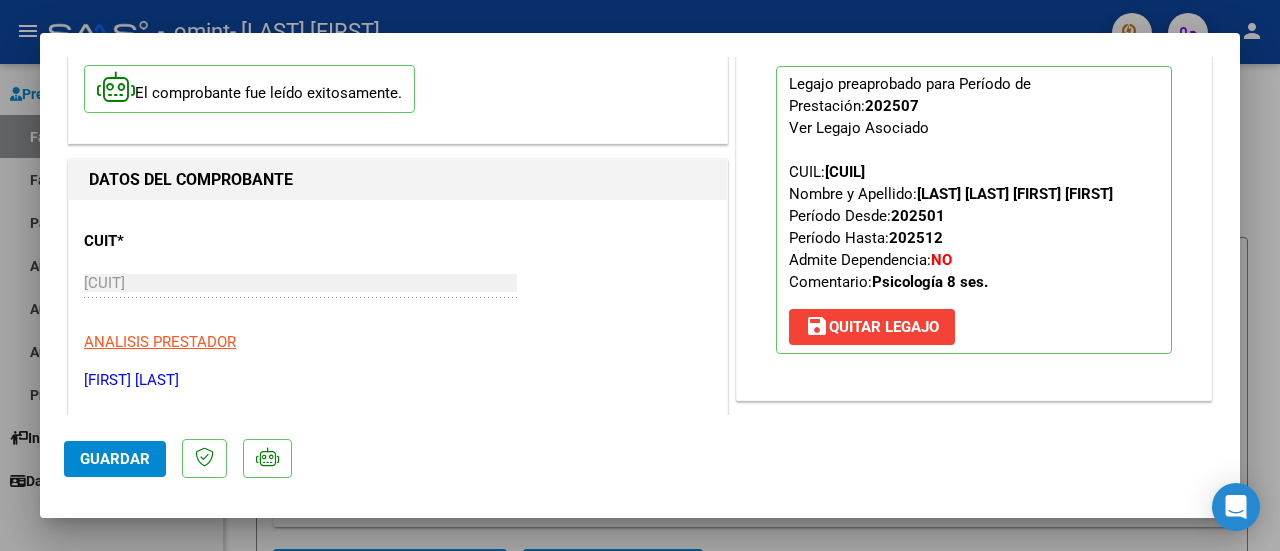 scroll, scrollTop: 63, scrollLeft: 0, axis: vertical 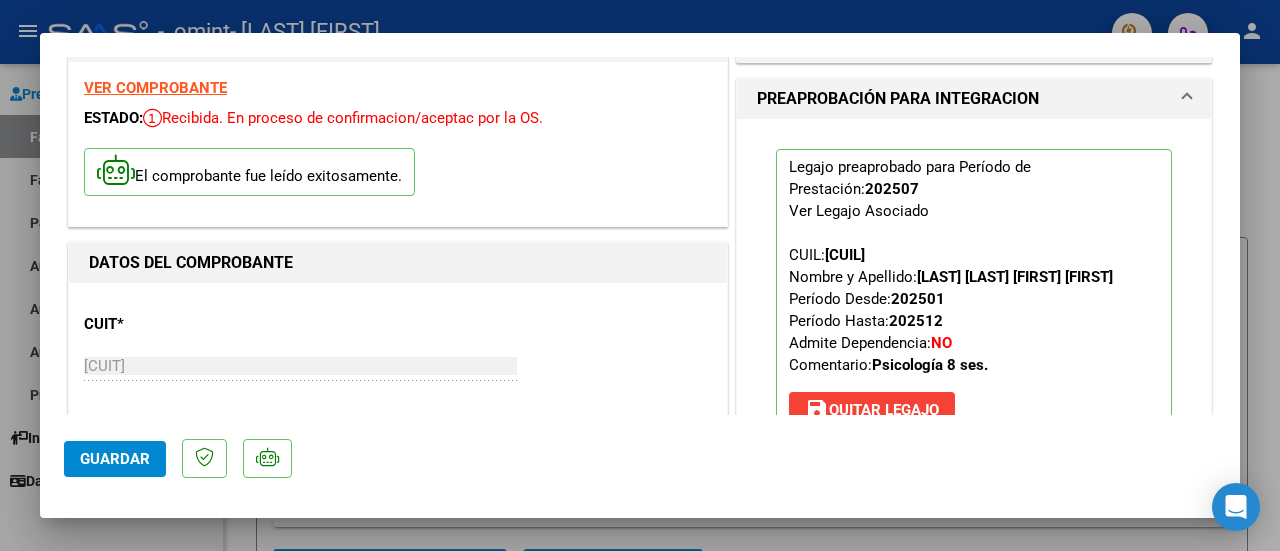 click on "Guardar" 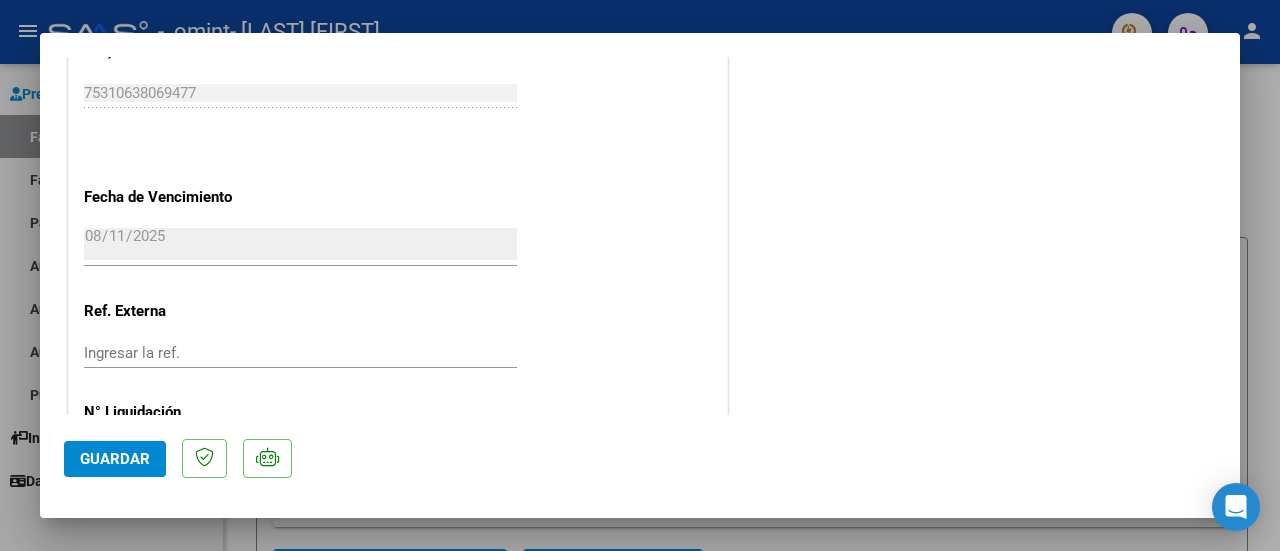 scroll, scrollTop: 1450, scrollLeft: 0, axis: vertical 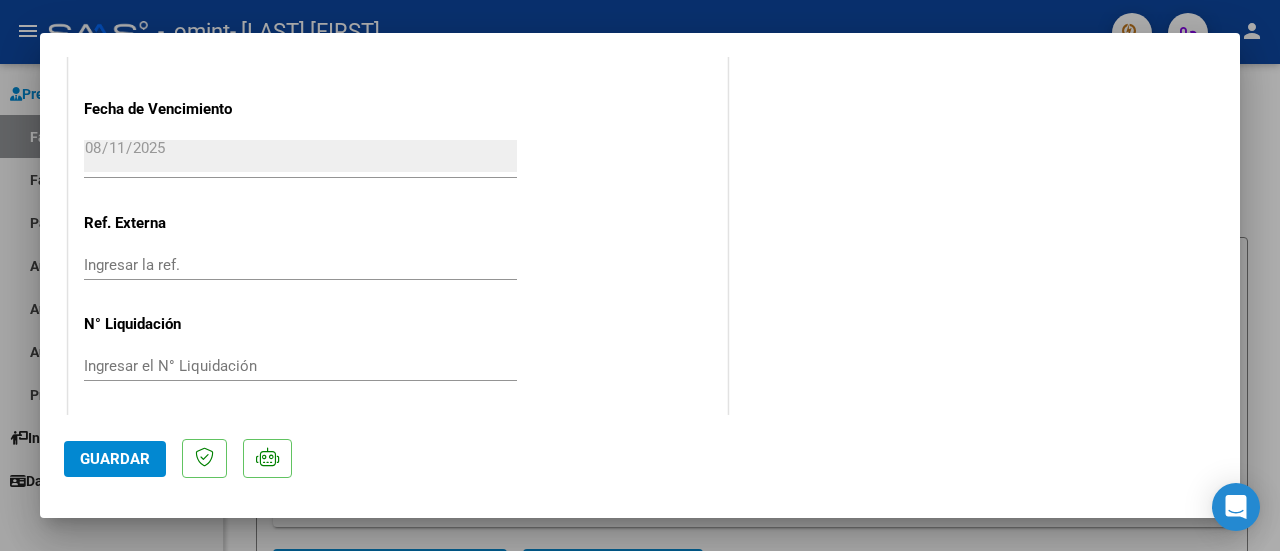 click on "COMENTARIOS Comentarios del Prestador / Gerenciador:  PREAPROBACIÓN PARA INTEGRACION  Legajo preaprobado para Período de Prestación:  [DATE] Ver Legajo Asociado  CUIL:  [CUIL]  Nombre y Apellido:  [LAST] [LAST] [FIRST] [FIRST]  Período Desde:  202501  Período Hasta:  202512  Admite Dependencia:   NO  Comentario:  Psicología 8 ses. save  Quitar Legajo   DOCUMENTACIÓN RESPALDATORIA  Agregar Documento ID Documento Usuario Subido Acción 18775  Planilla Asistencia Psicologia Julio 2025 Bautista Gomez   [EMAIL] - [FIRST] [LAST] [FIRST] [LAST]   01/08/2025   1 total   1" at bounding box center (974, -475) 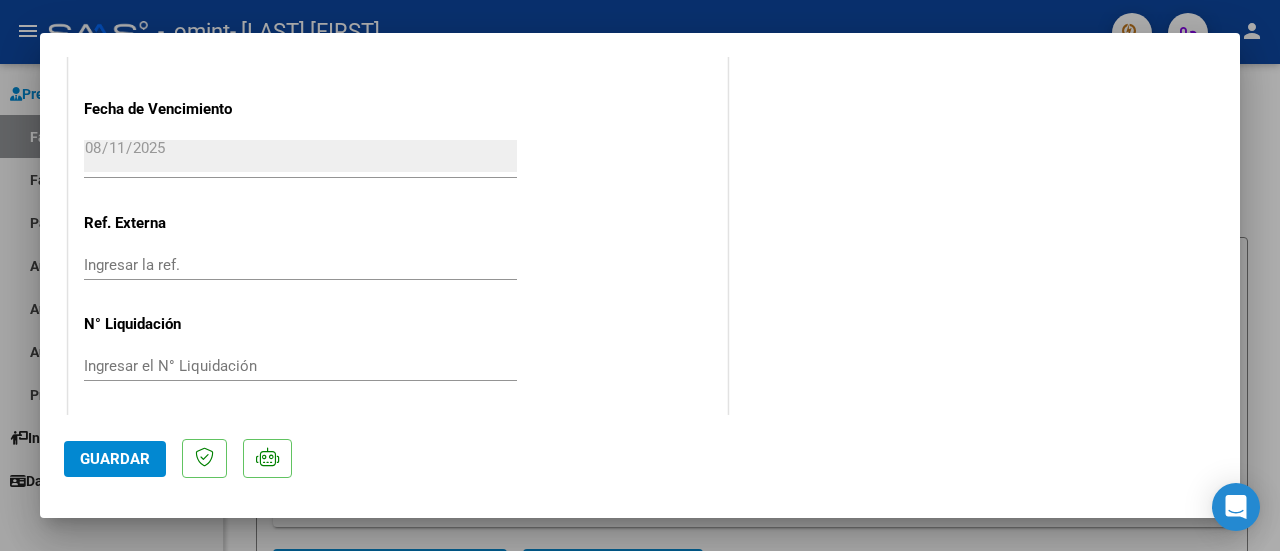 click on "Guardar" 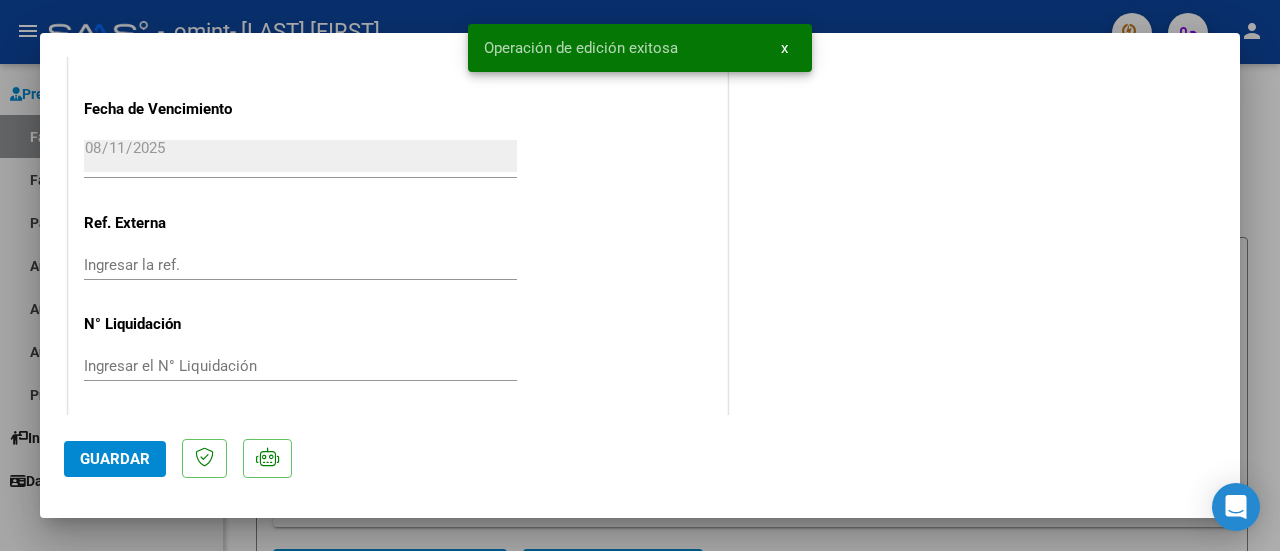 click at bounding box center (640, 275) 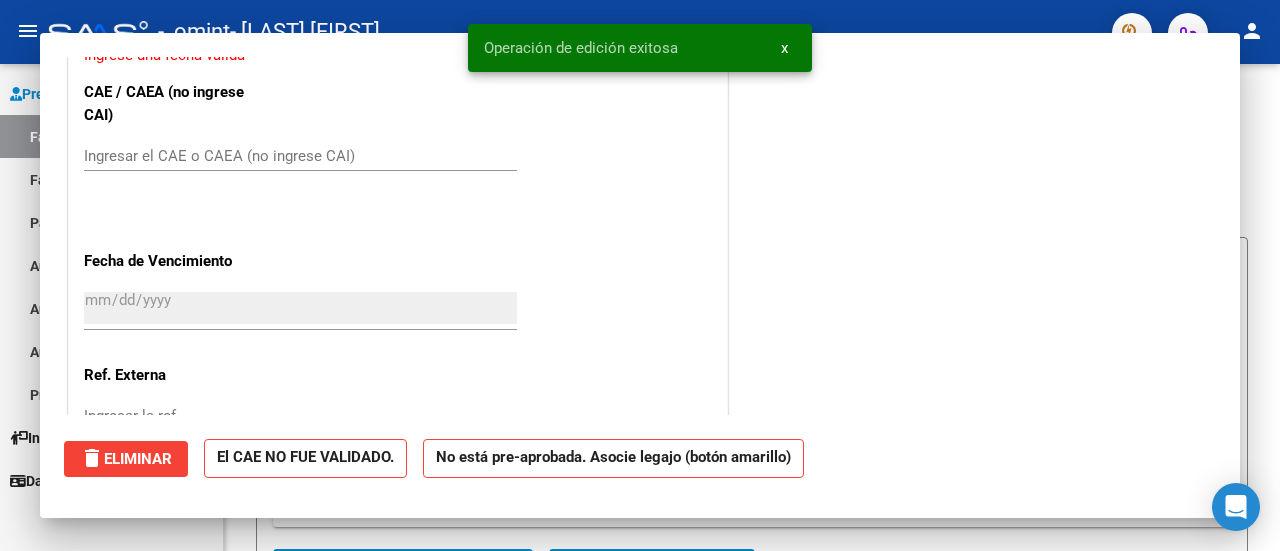 scroll, scrollTop: 1602, scrollLeft: 0, axis: vertical 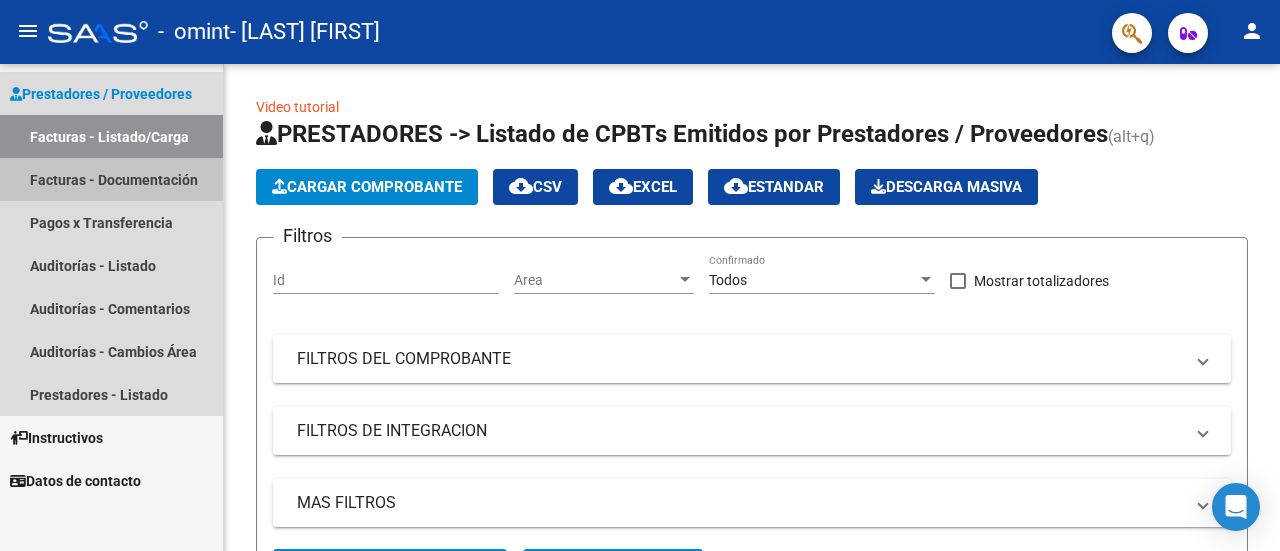 click on "Facturas - Documentación" at bounding box center (111, 179) 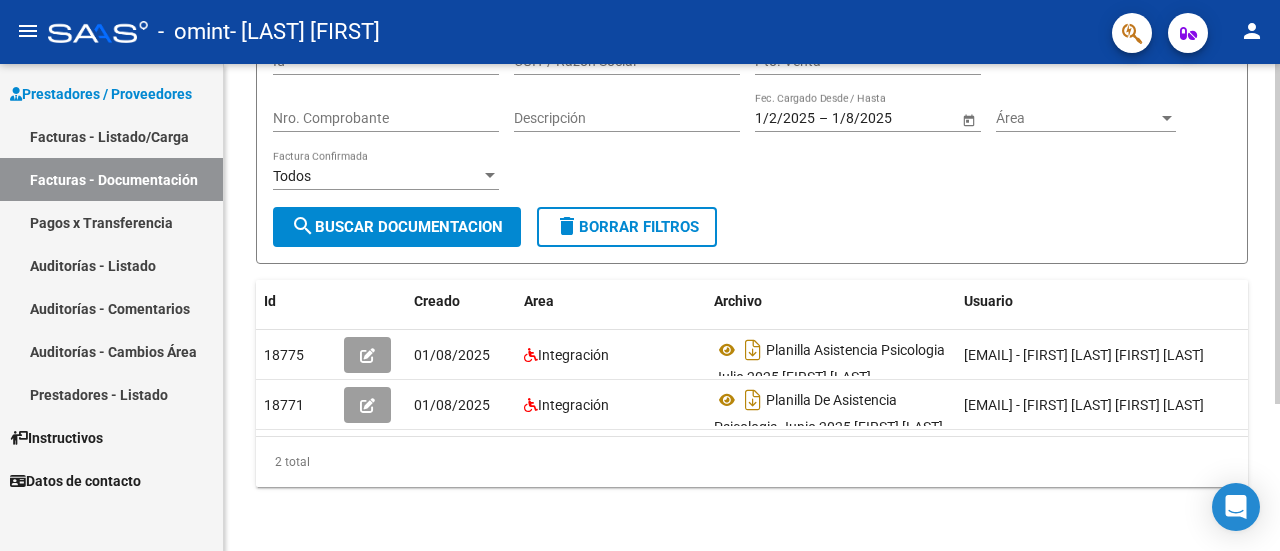 scroll, scrollTop: 211, scrollLeft: 0, axis: vertical 